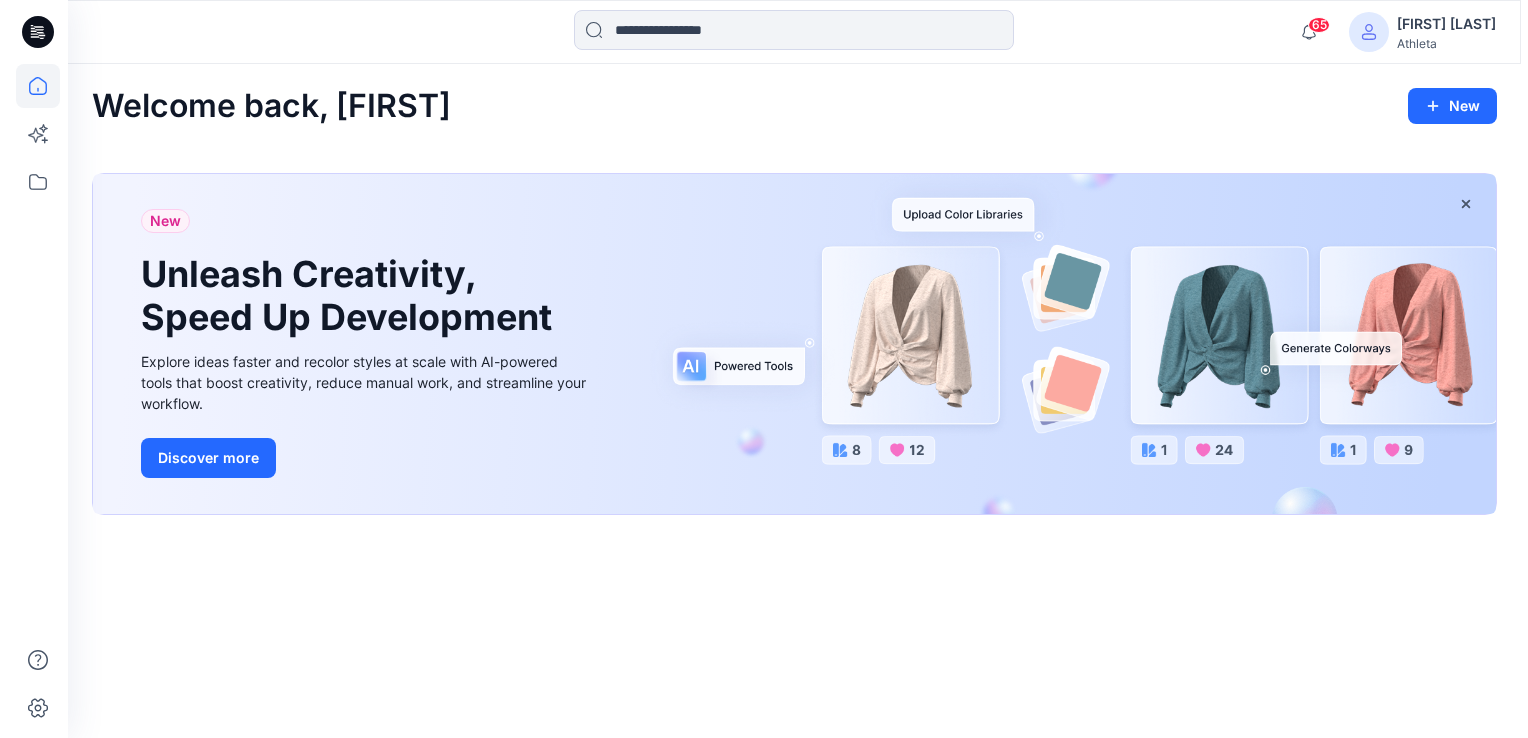 scroll, scrollTop: 0, scrollLeft: 0, axis: both 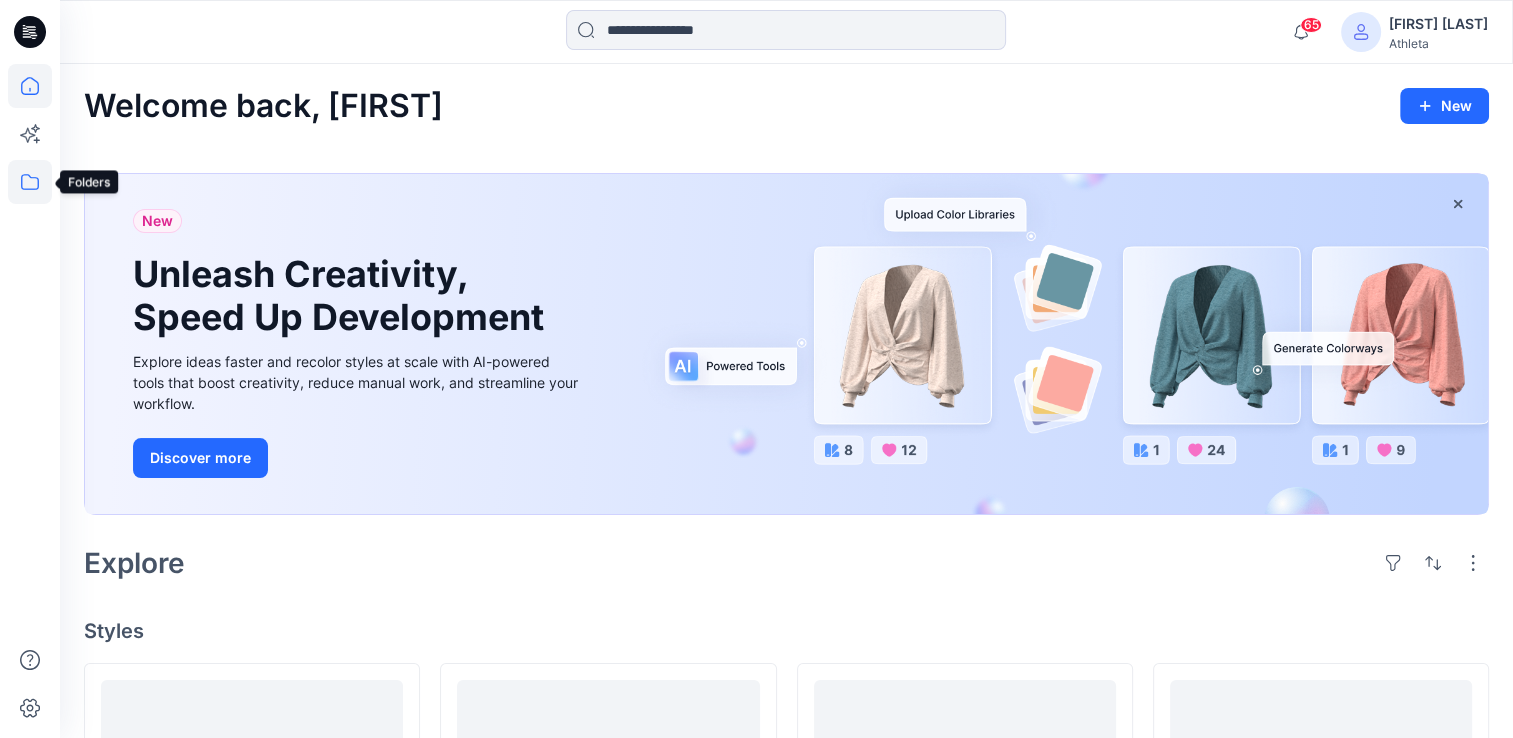 click 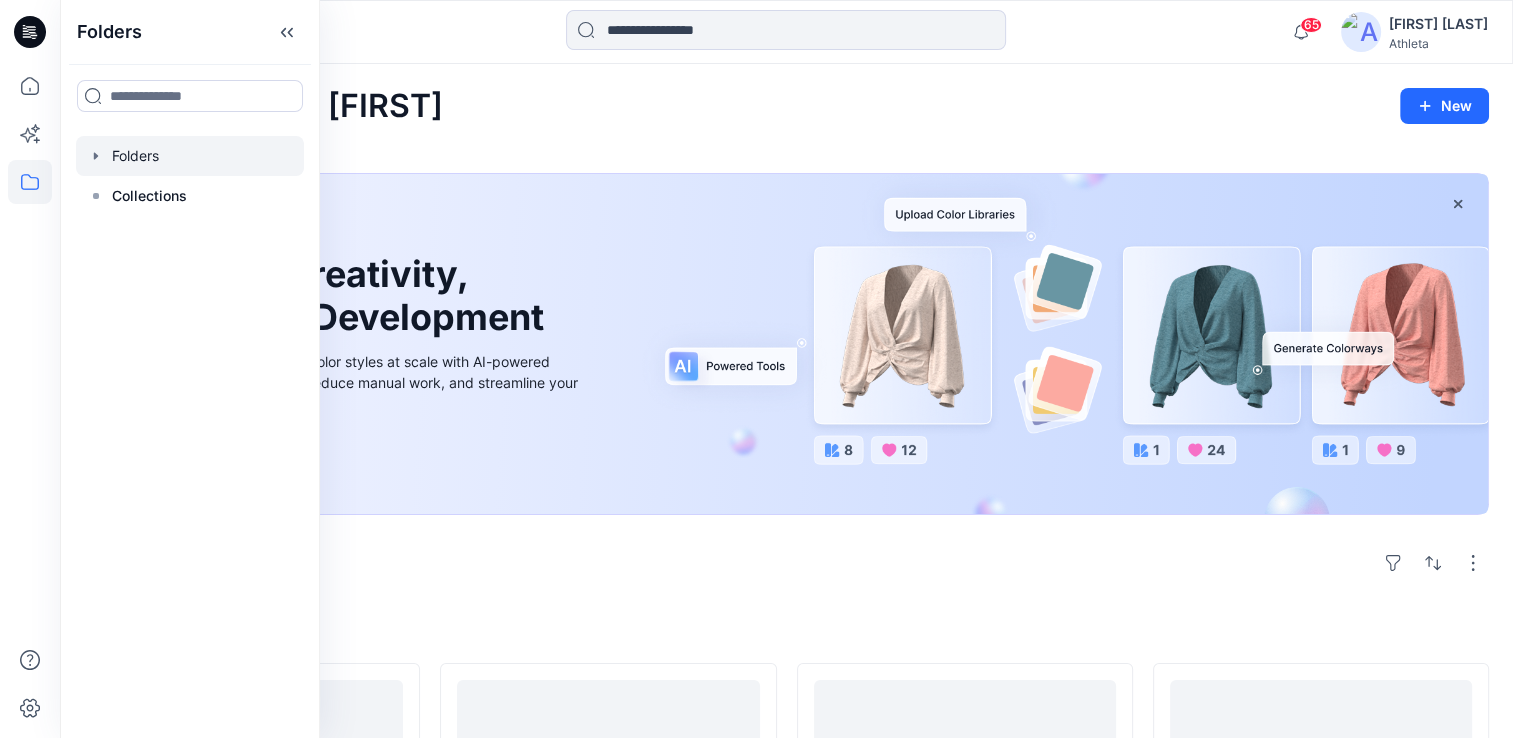 click at bounding box center [190, 156] 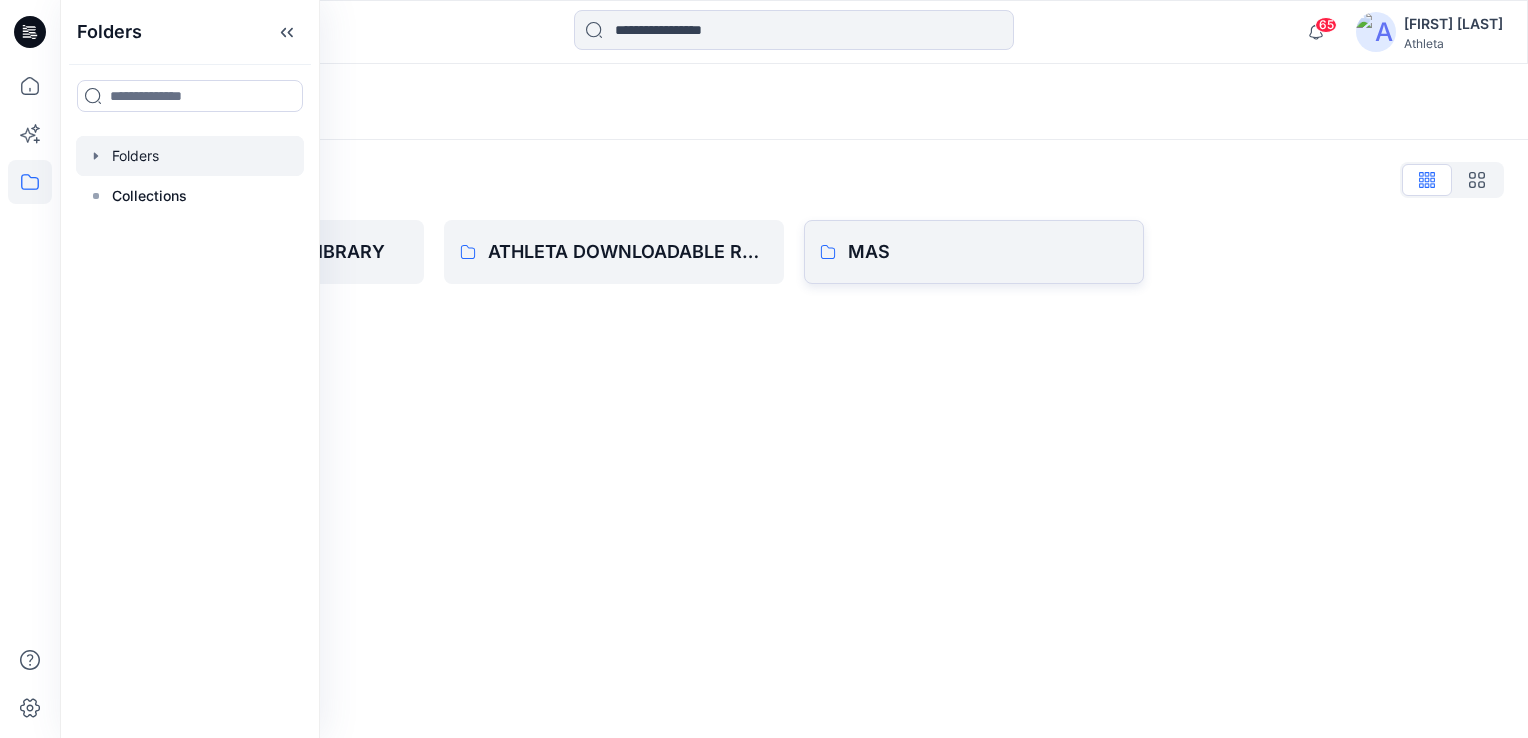 click on "MAS" at bounding box center (988, 252) 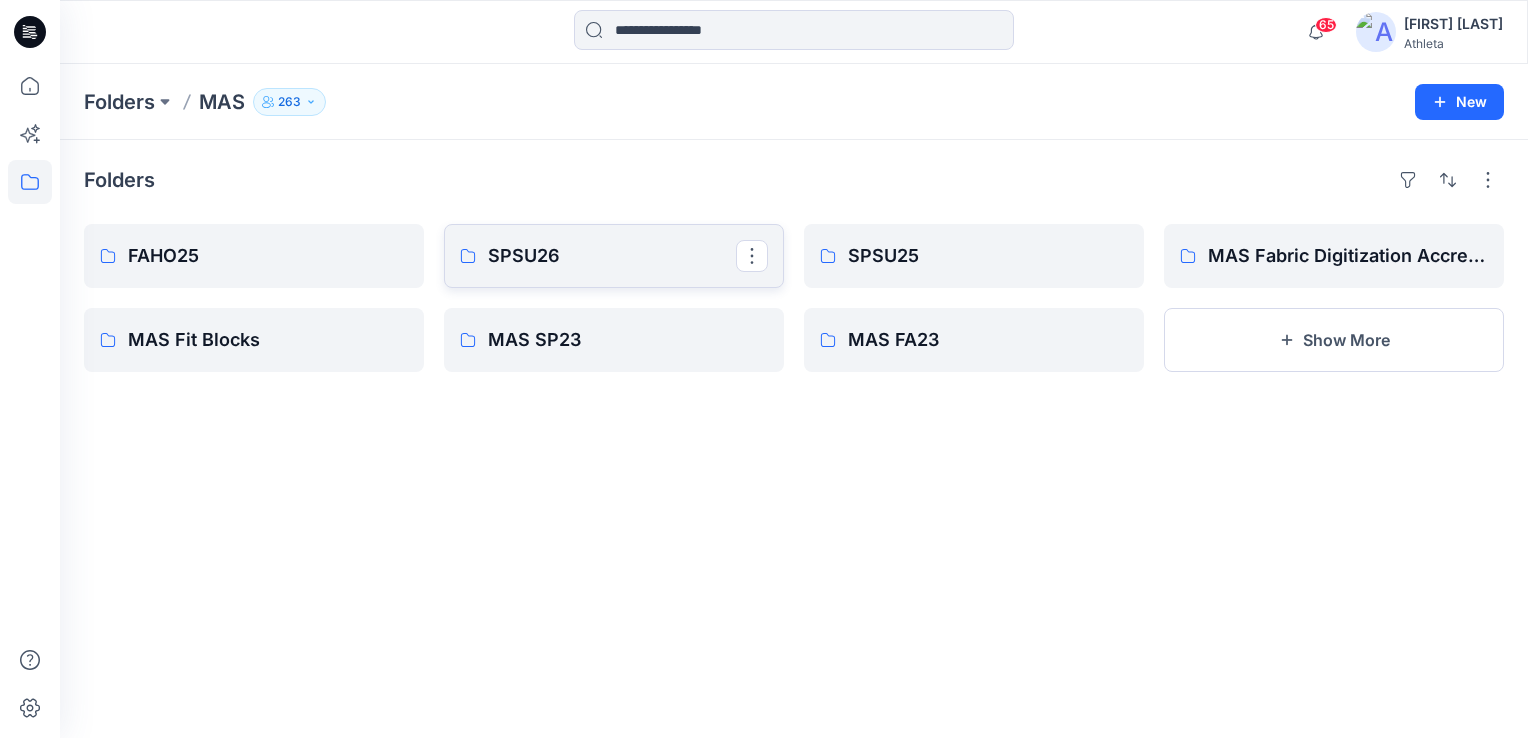 click on "SPSU26" at bounding box center [612, 256] 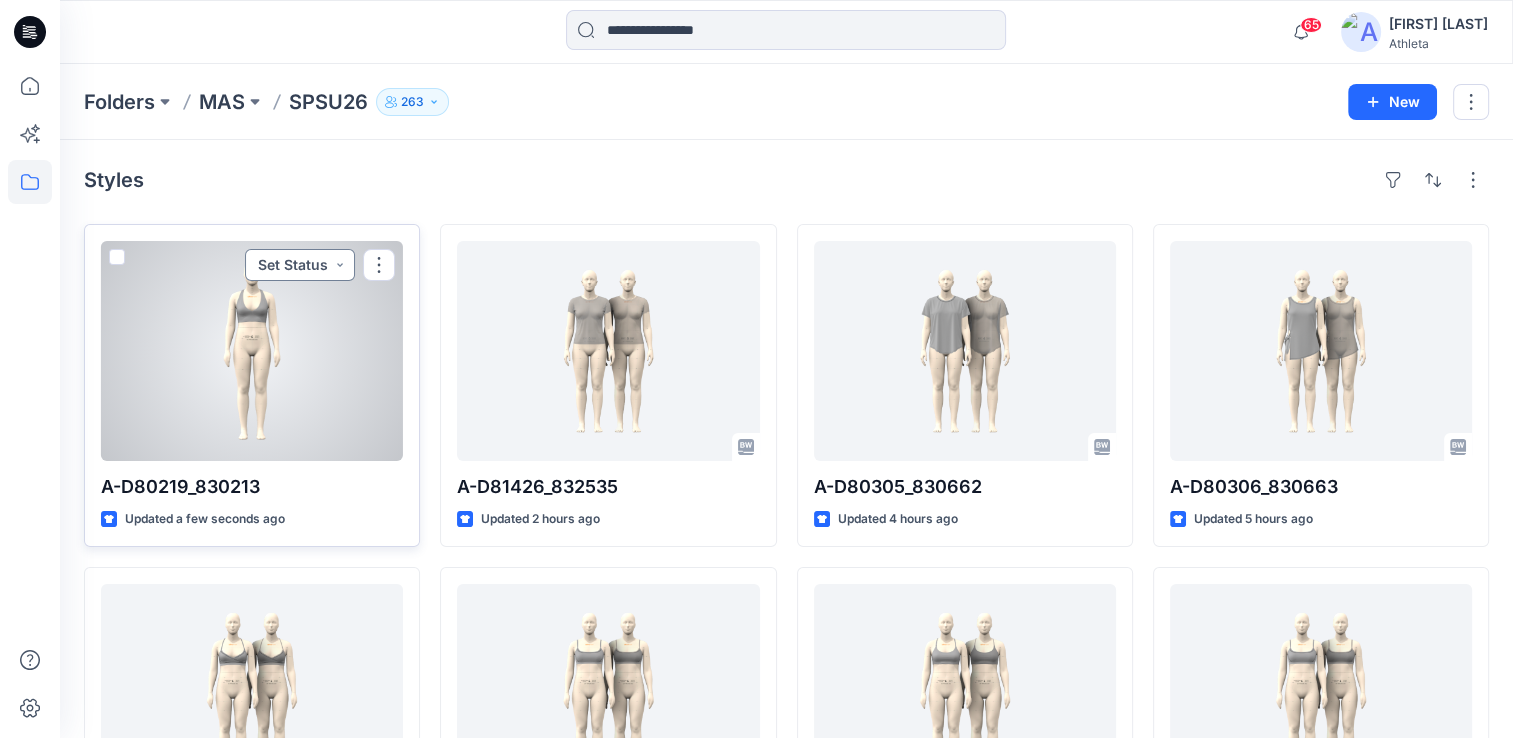 click on "Set Status" at bounding box center [300, 265] 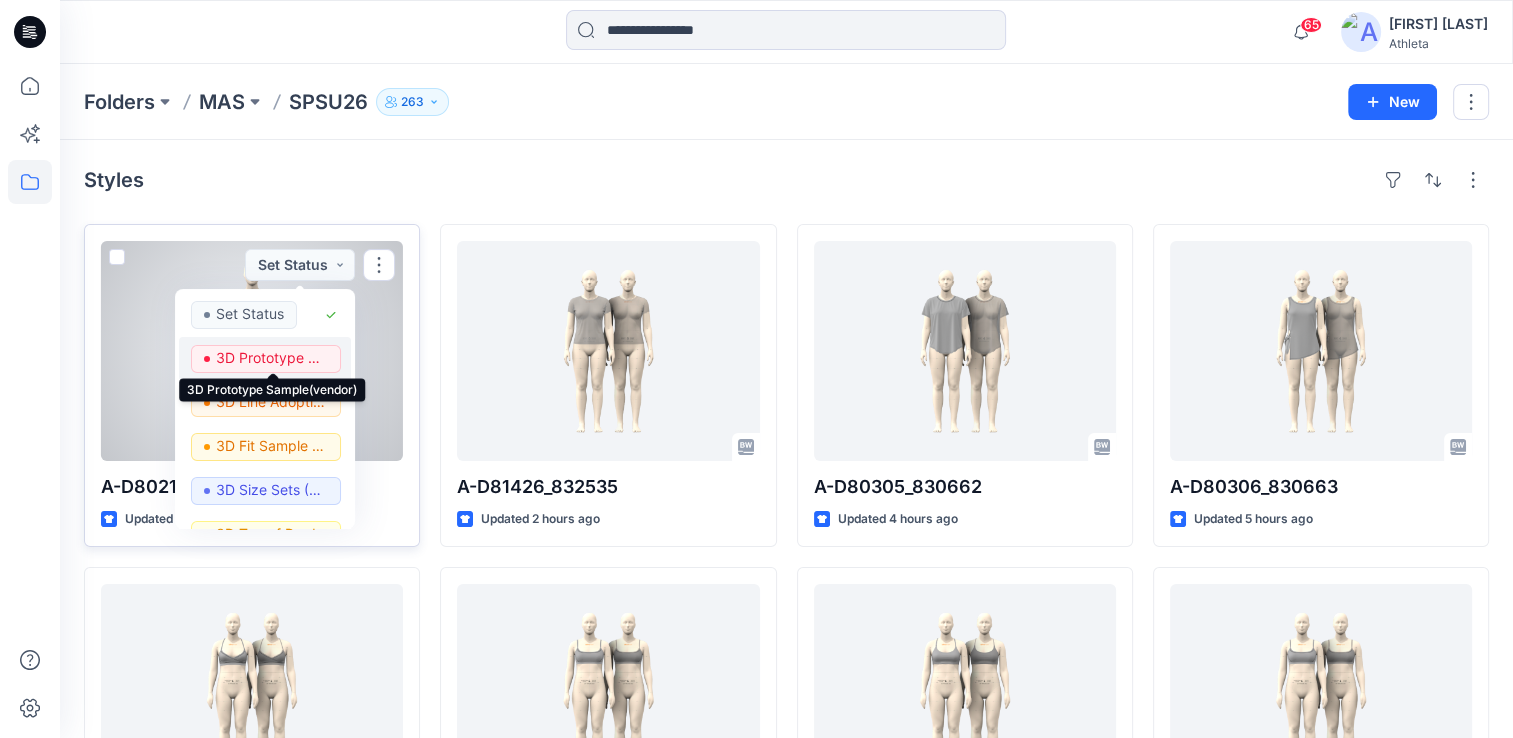 click on "3D Prototype Sample(vendor)" at bounding box center (272, 358) 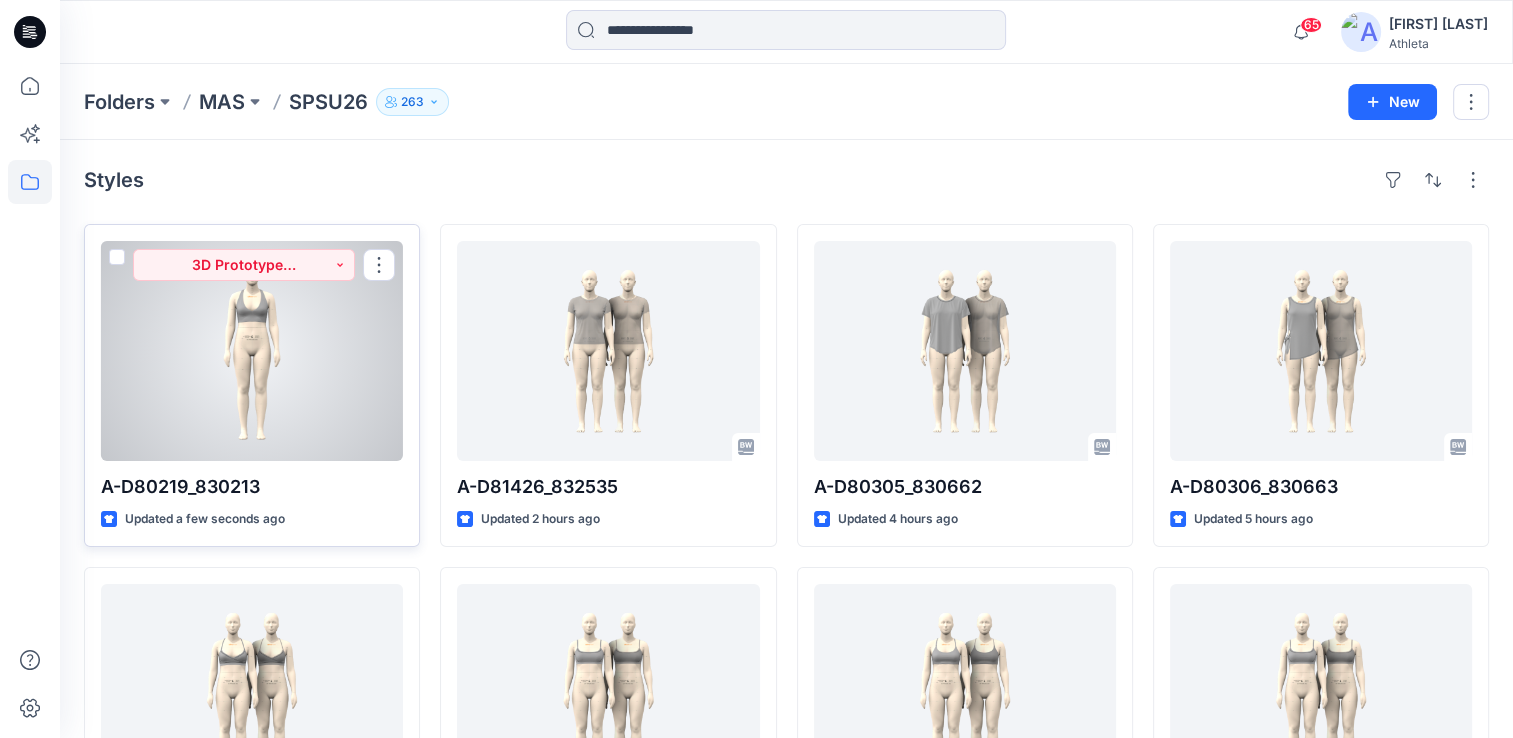 click at bounding box center (252, 351) 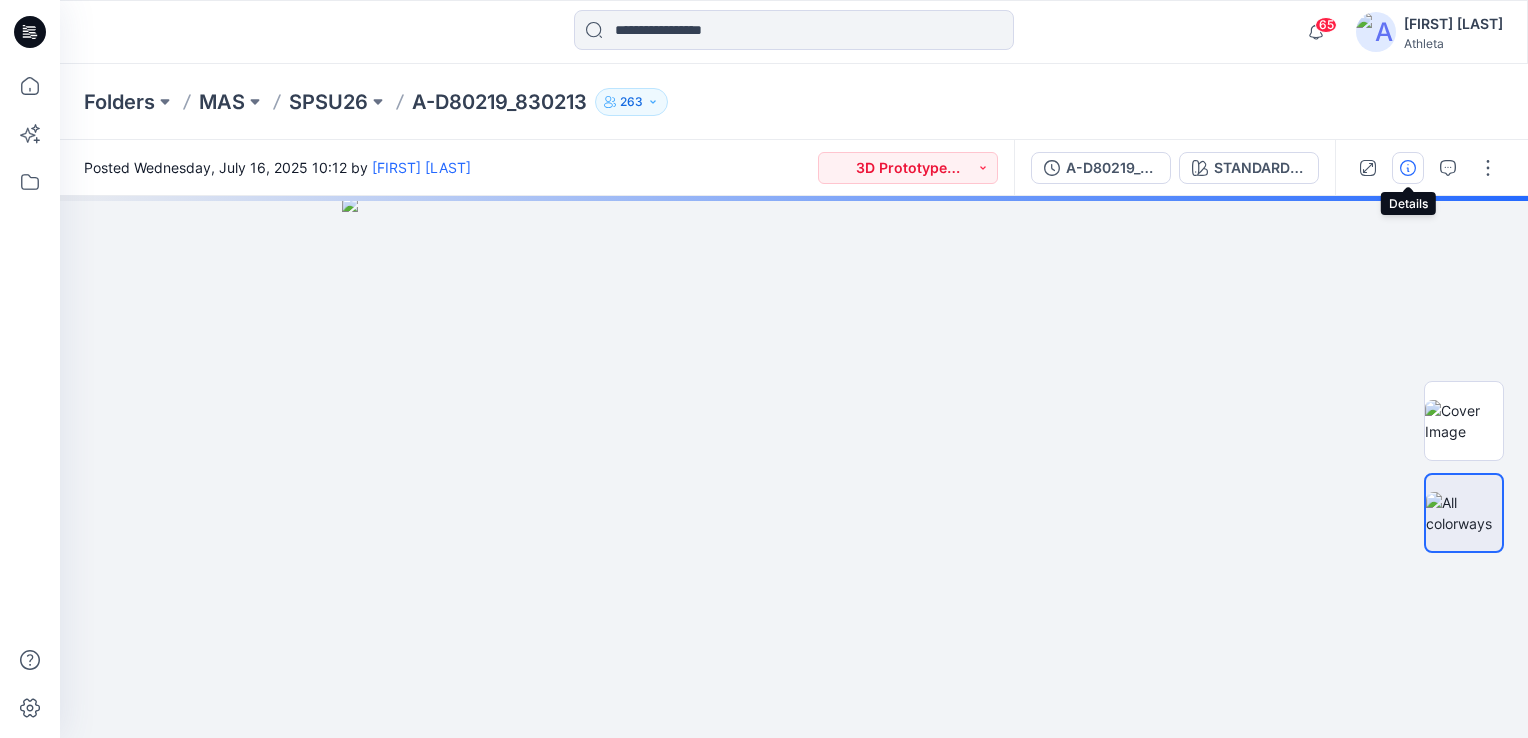 click 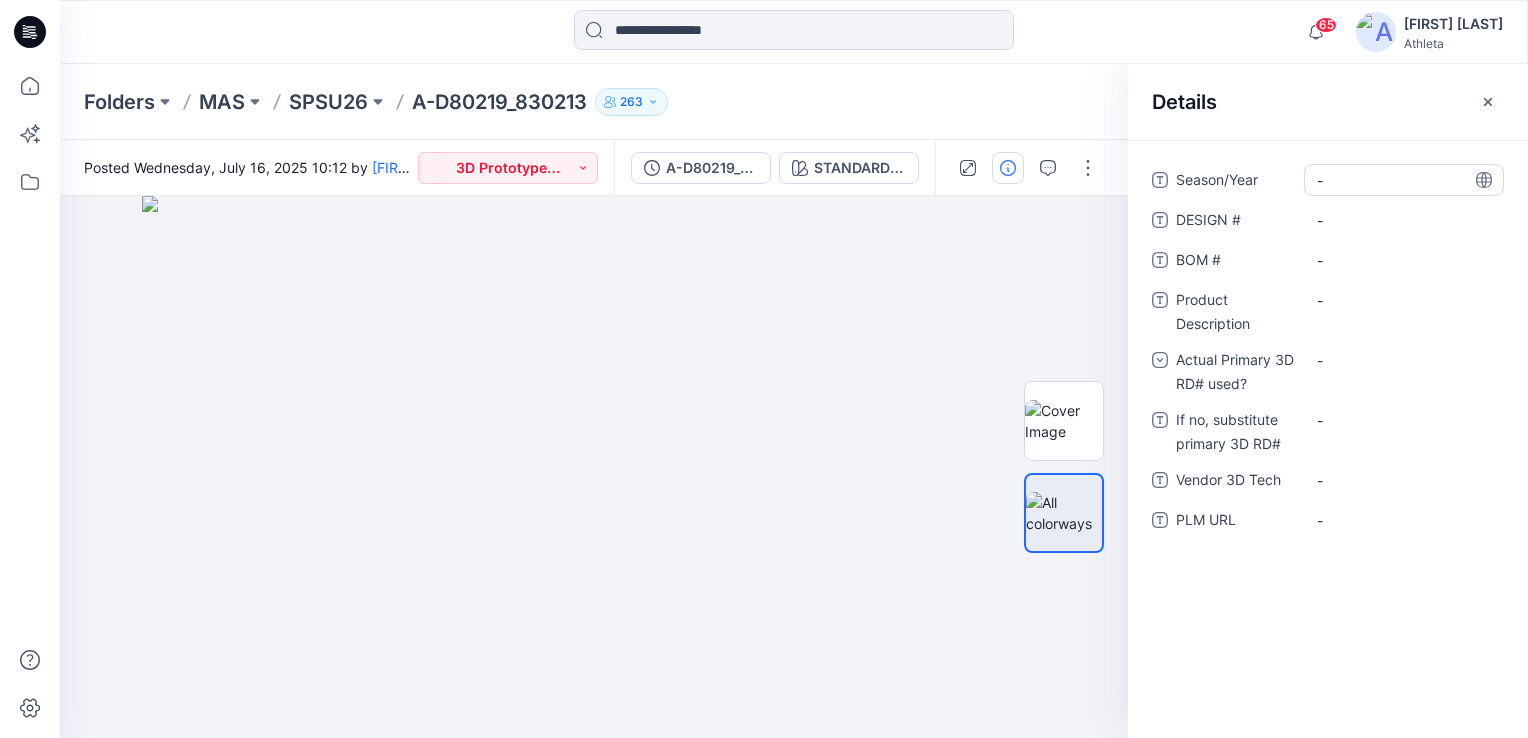 click on "-" at bounding box center [1404, 180] 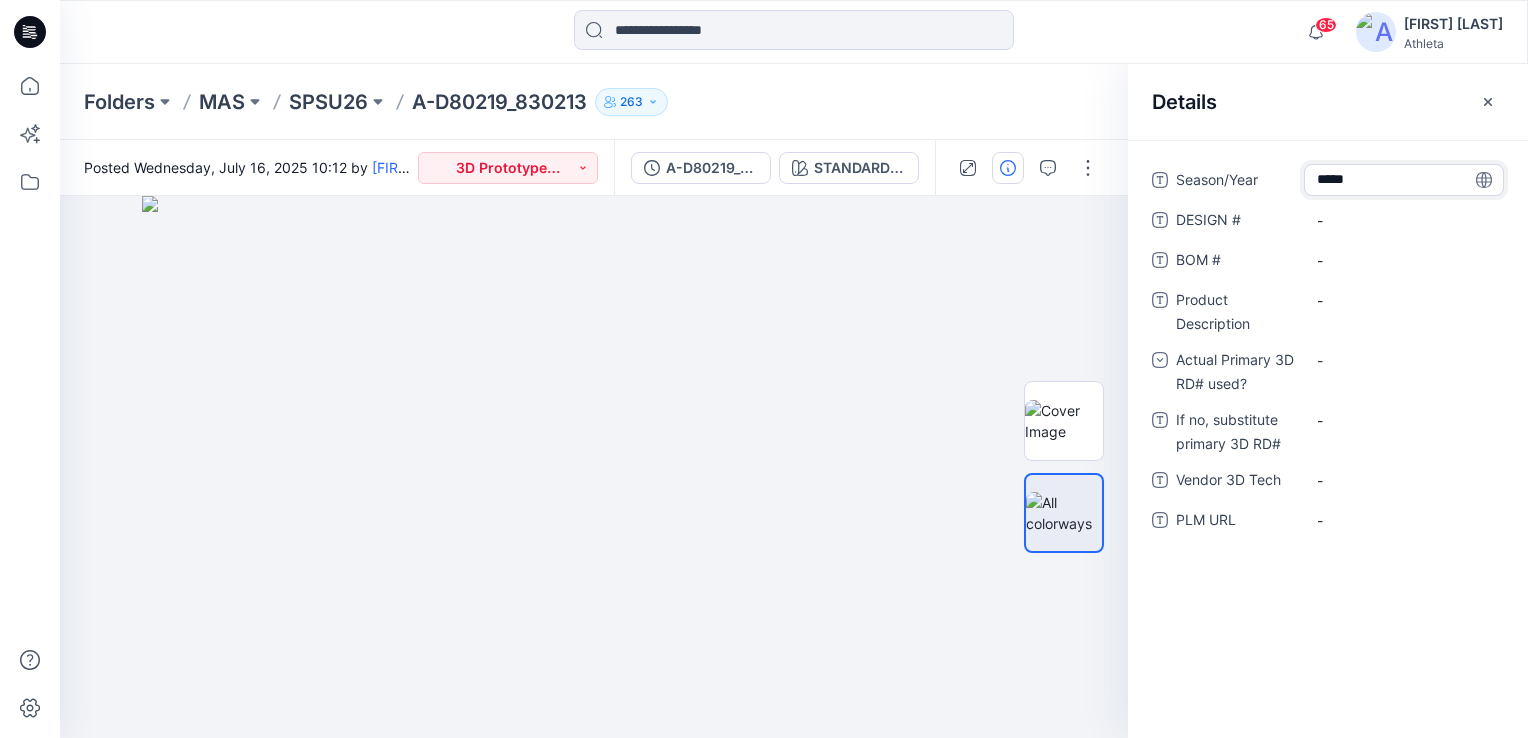 type on "******" 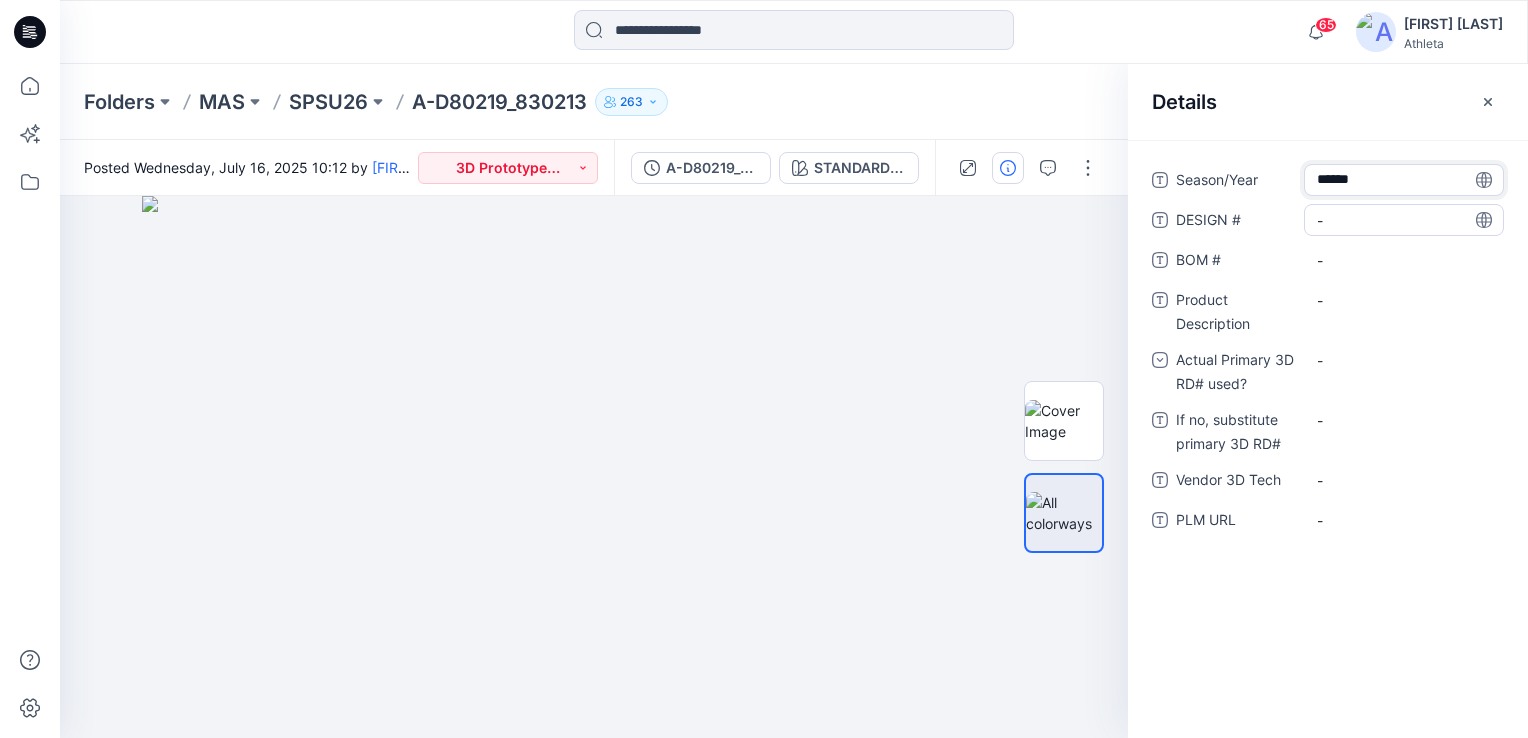 click on "-" at bounding box center (1404, 220) 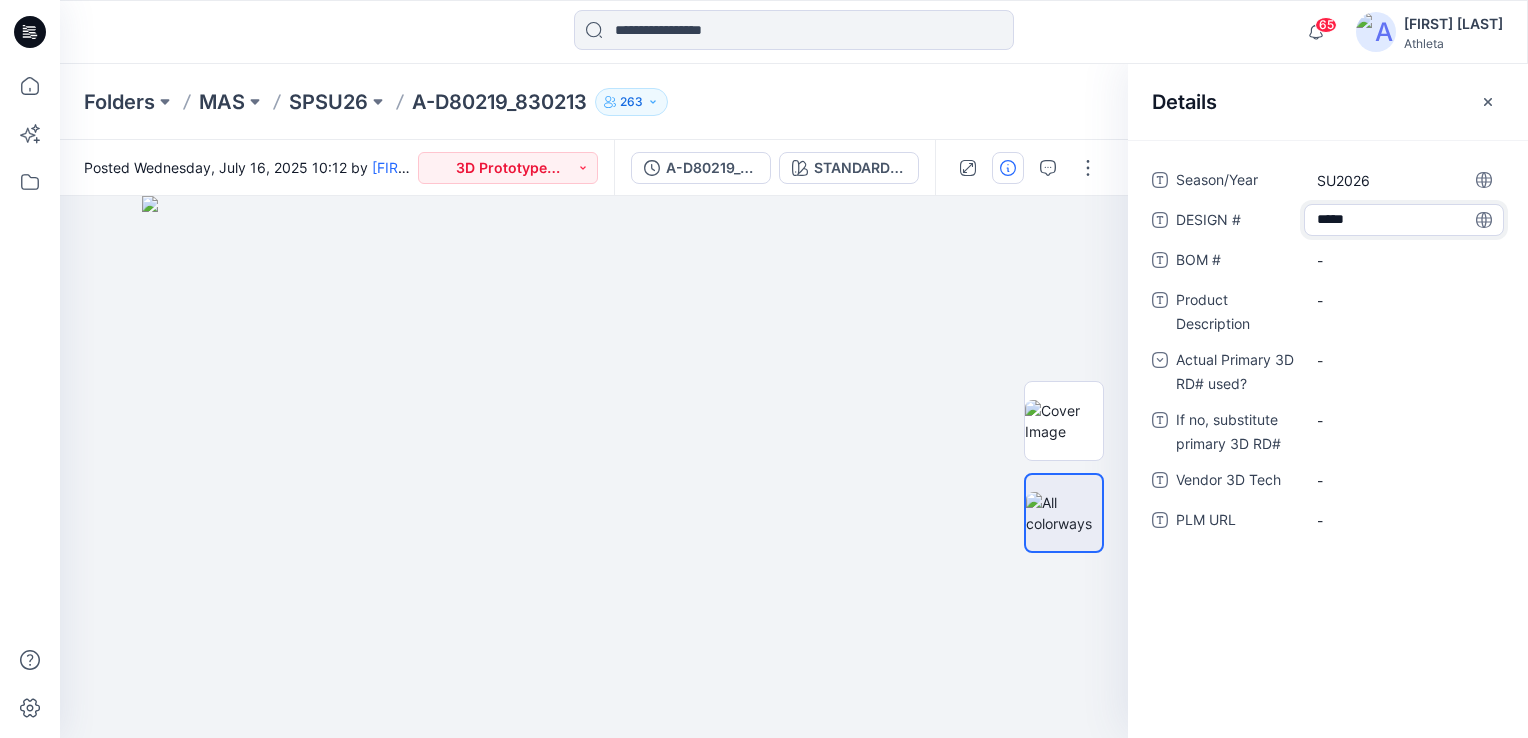 type on "******" 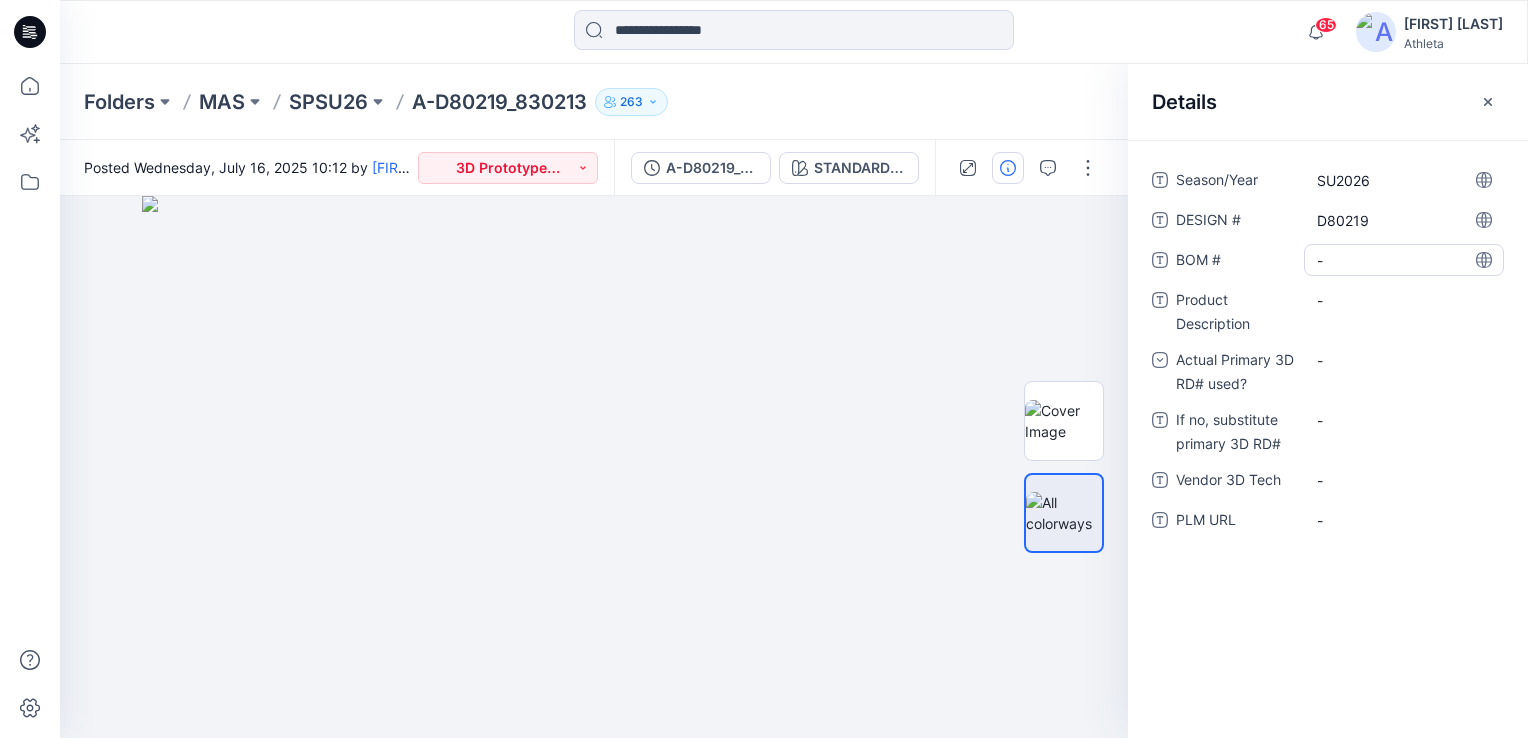 click on "-" at bounding box center [1404, 260] 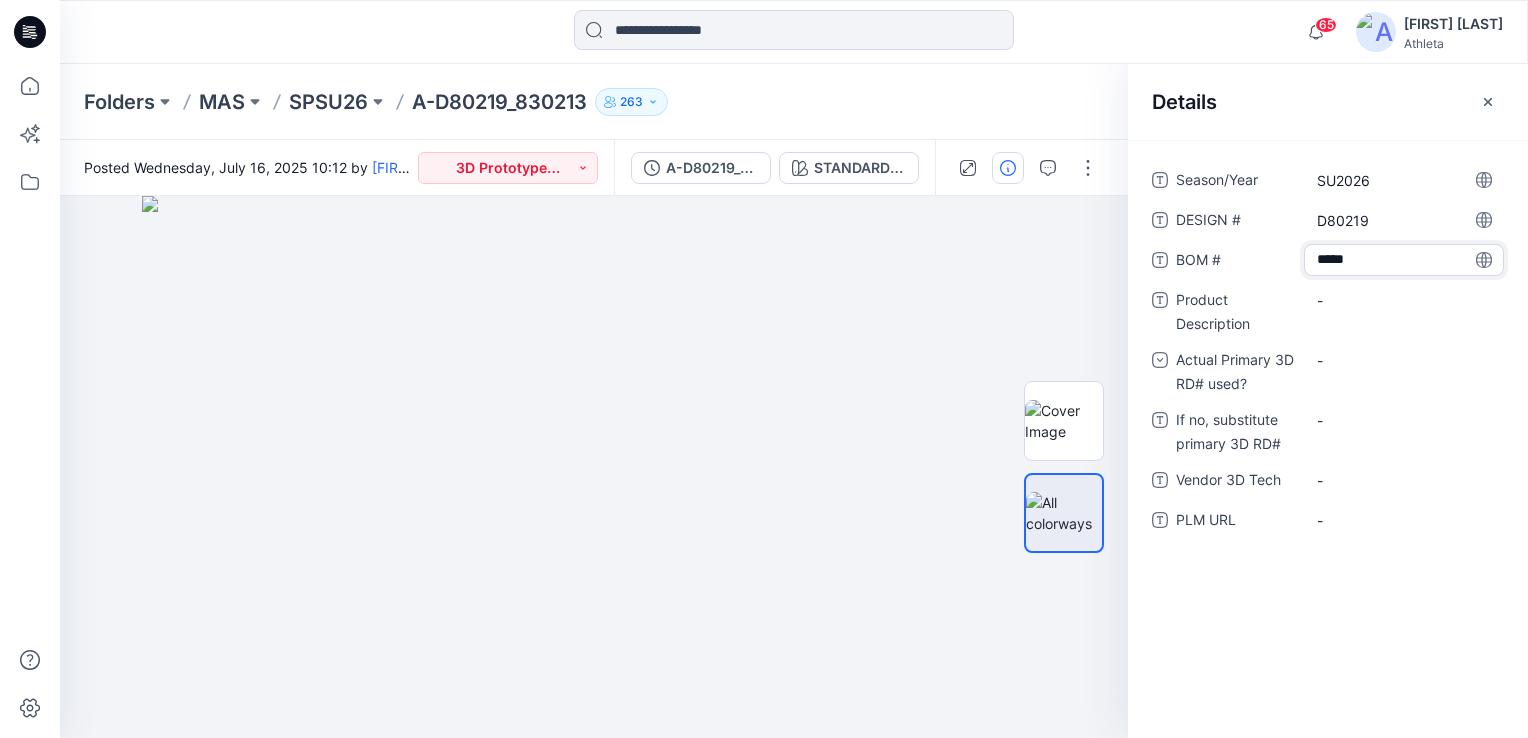 type on "******" 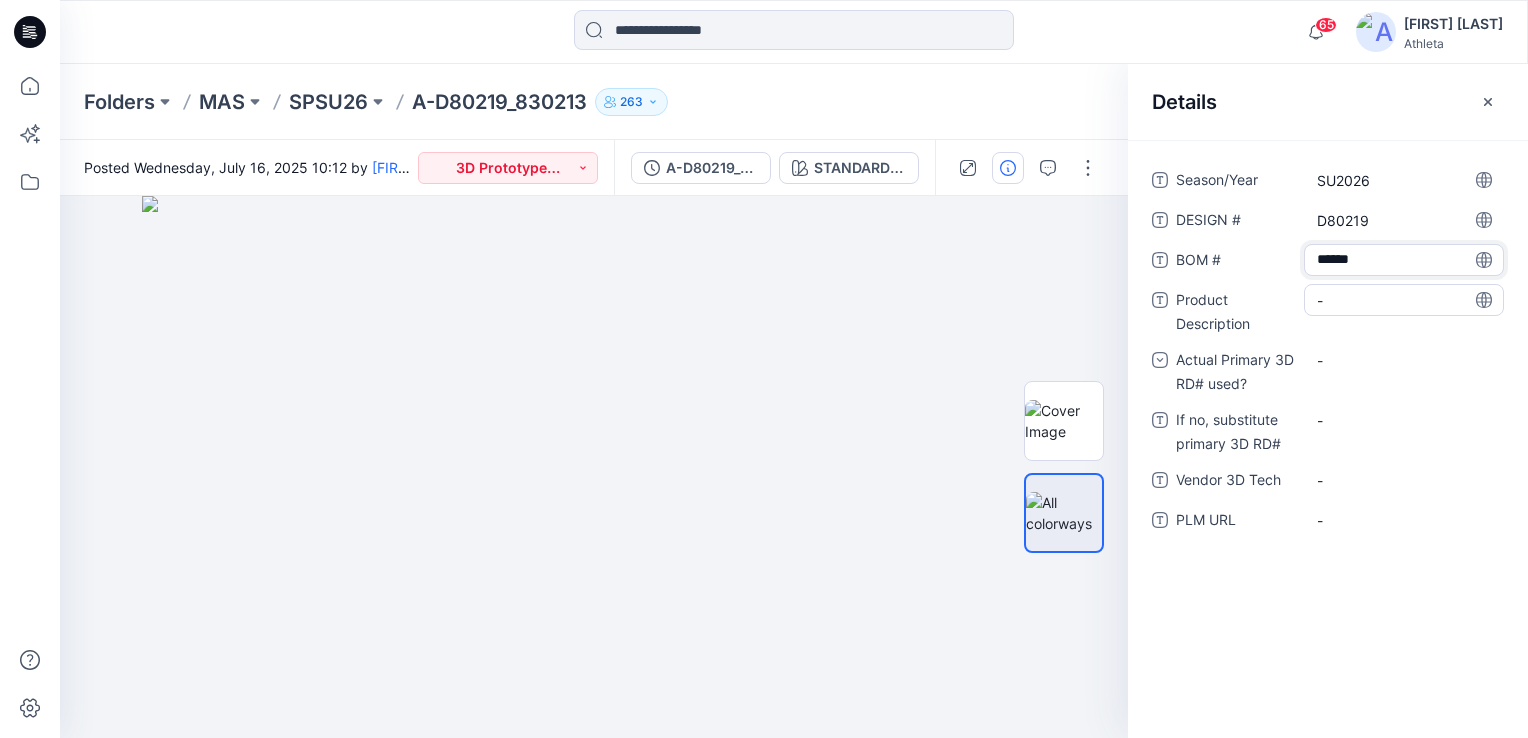 click on "-" at bounding box center (1404, 300) 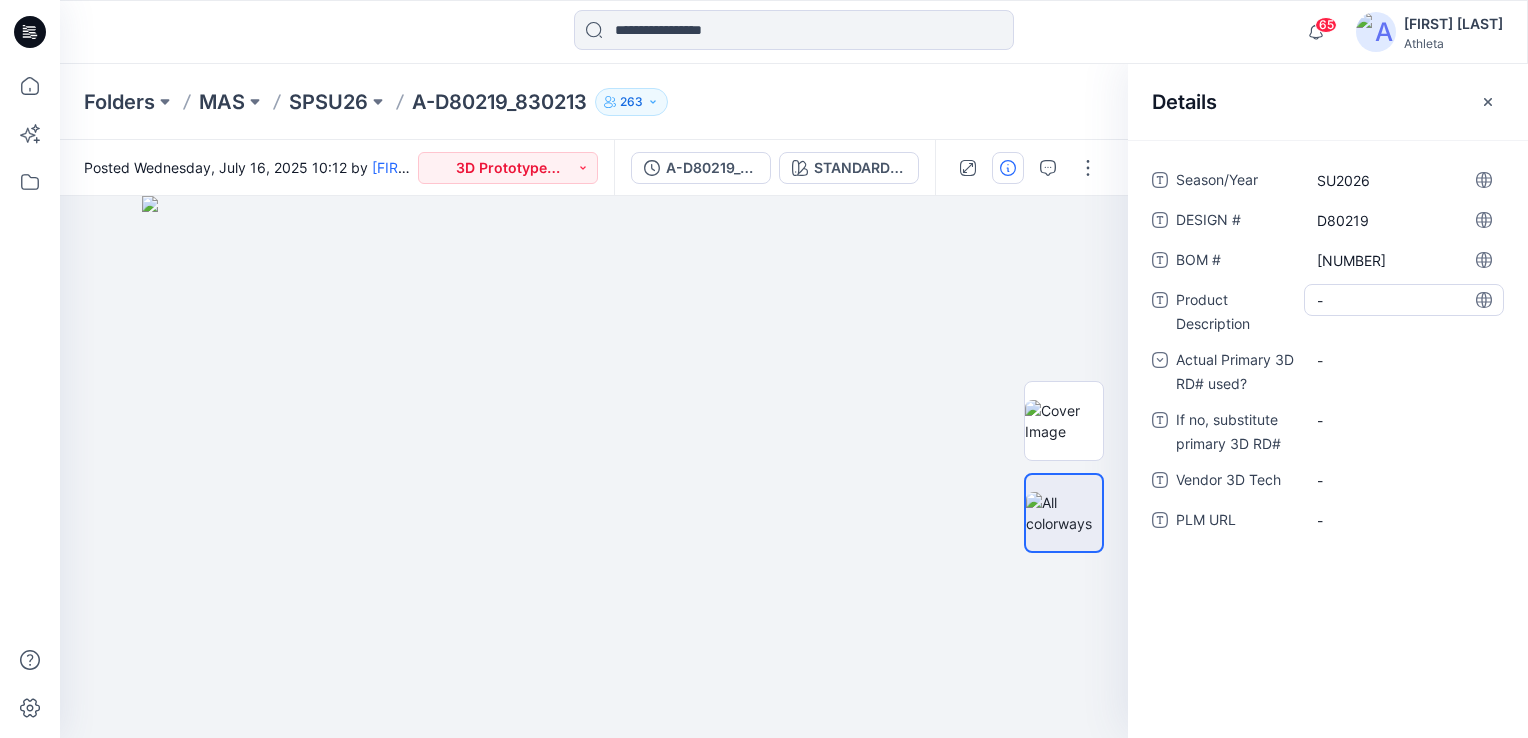 click on "-" at bounding box center [1404, 300] 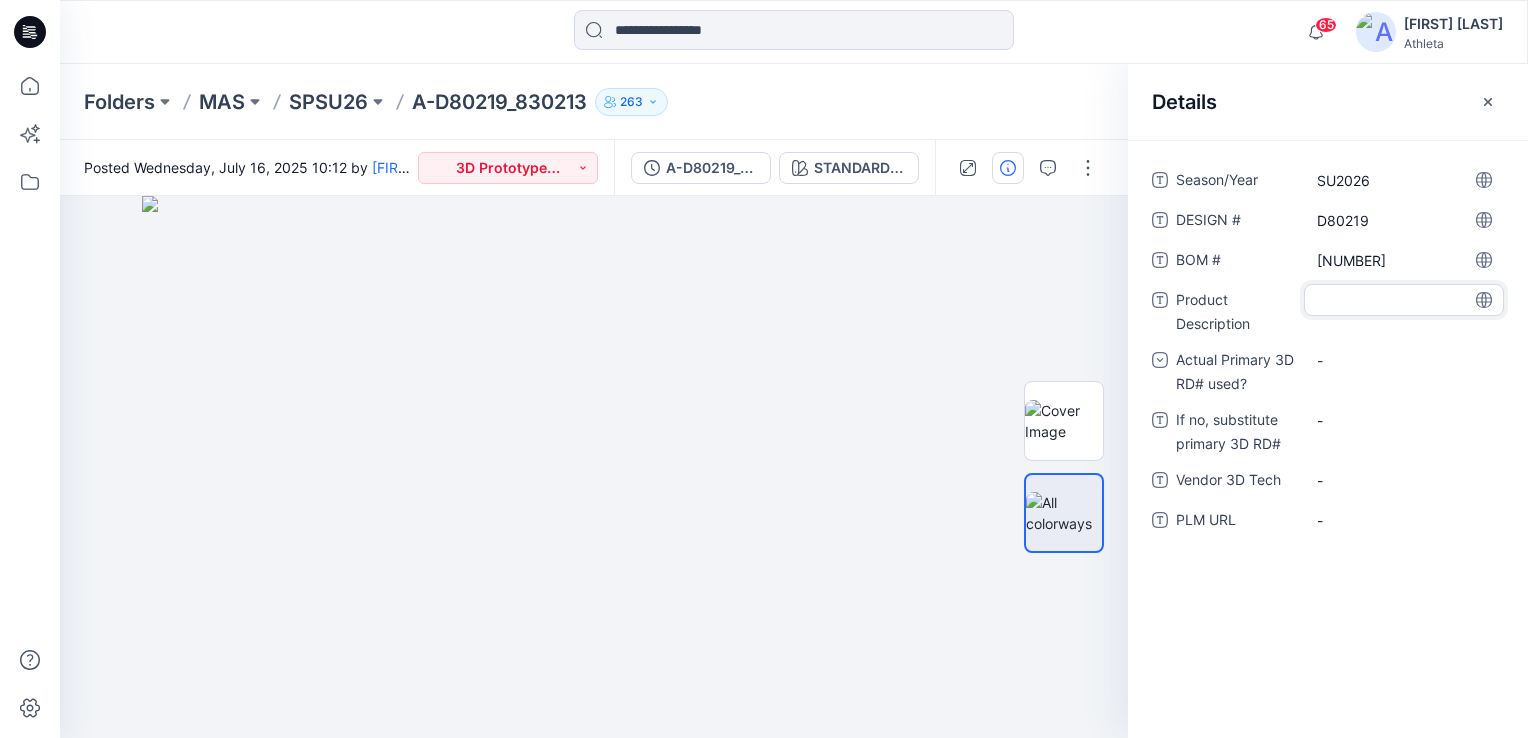 type on "**********" 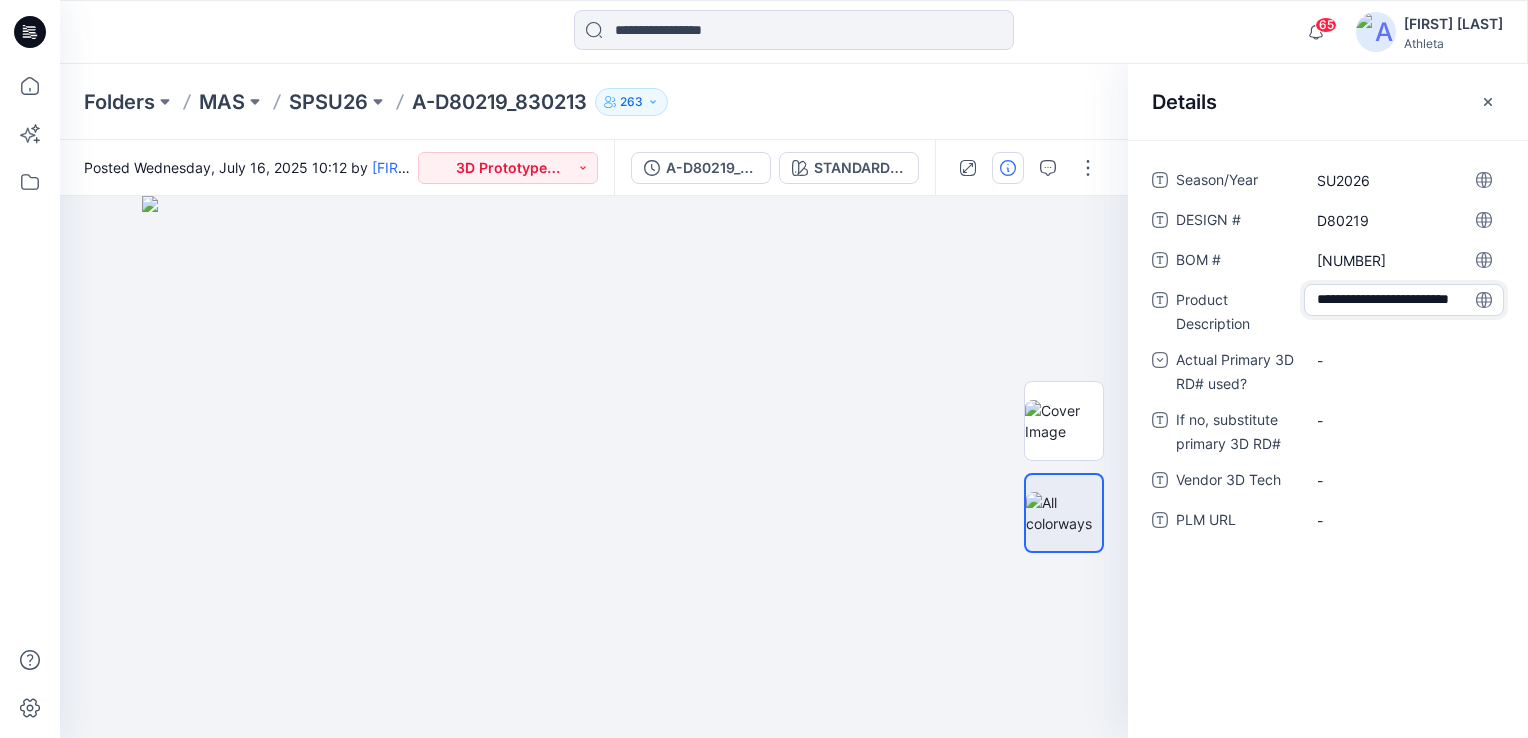 scroll, scrollTop: 12, scrollLeft: 0, axis: vertical 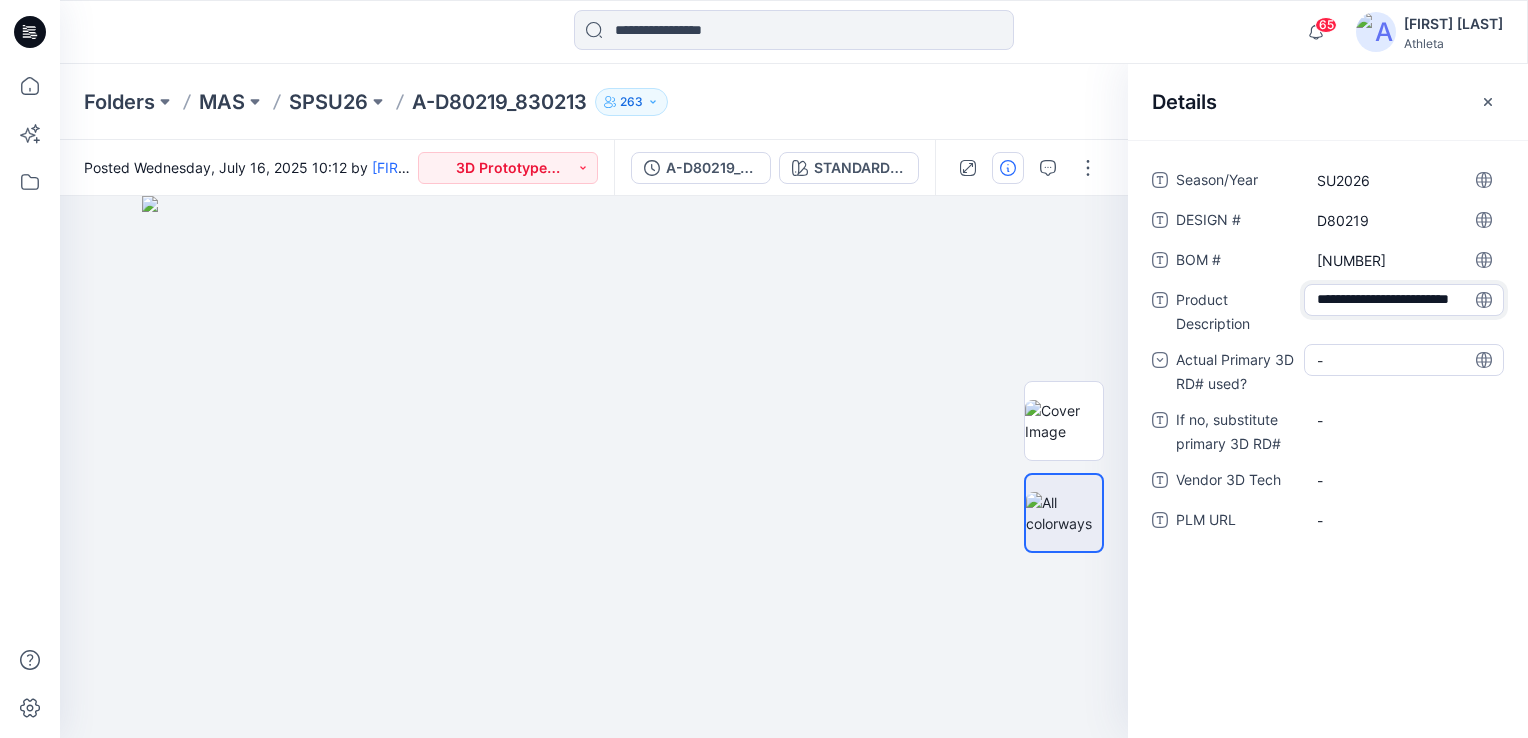 click on "-" at bounding box center (1404, 360) 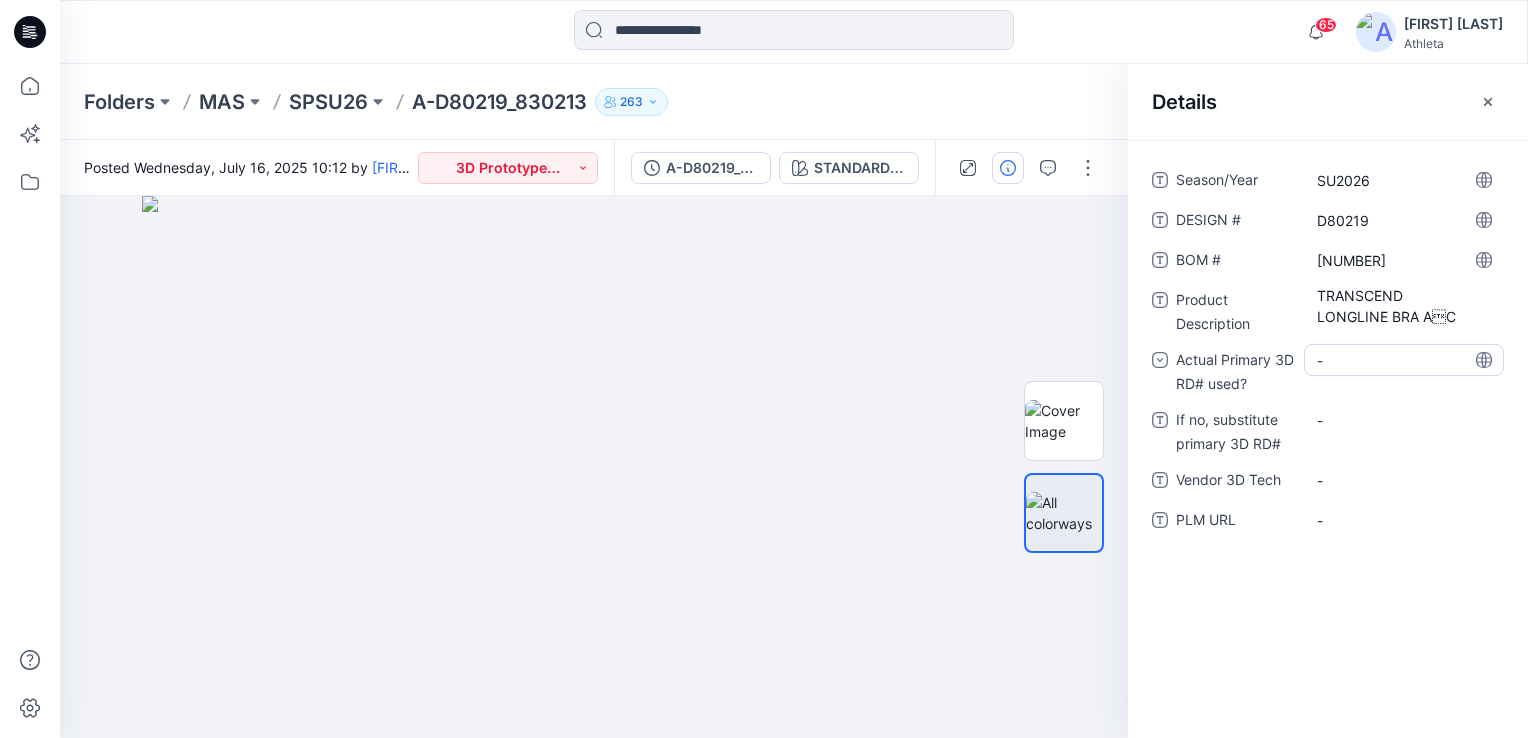 click on "-" at bounding box center [1404, 360] 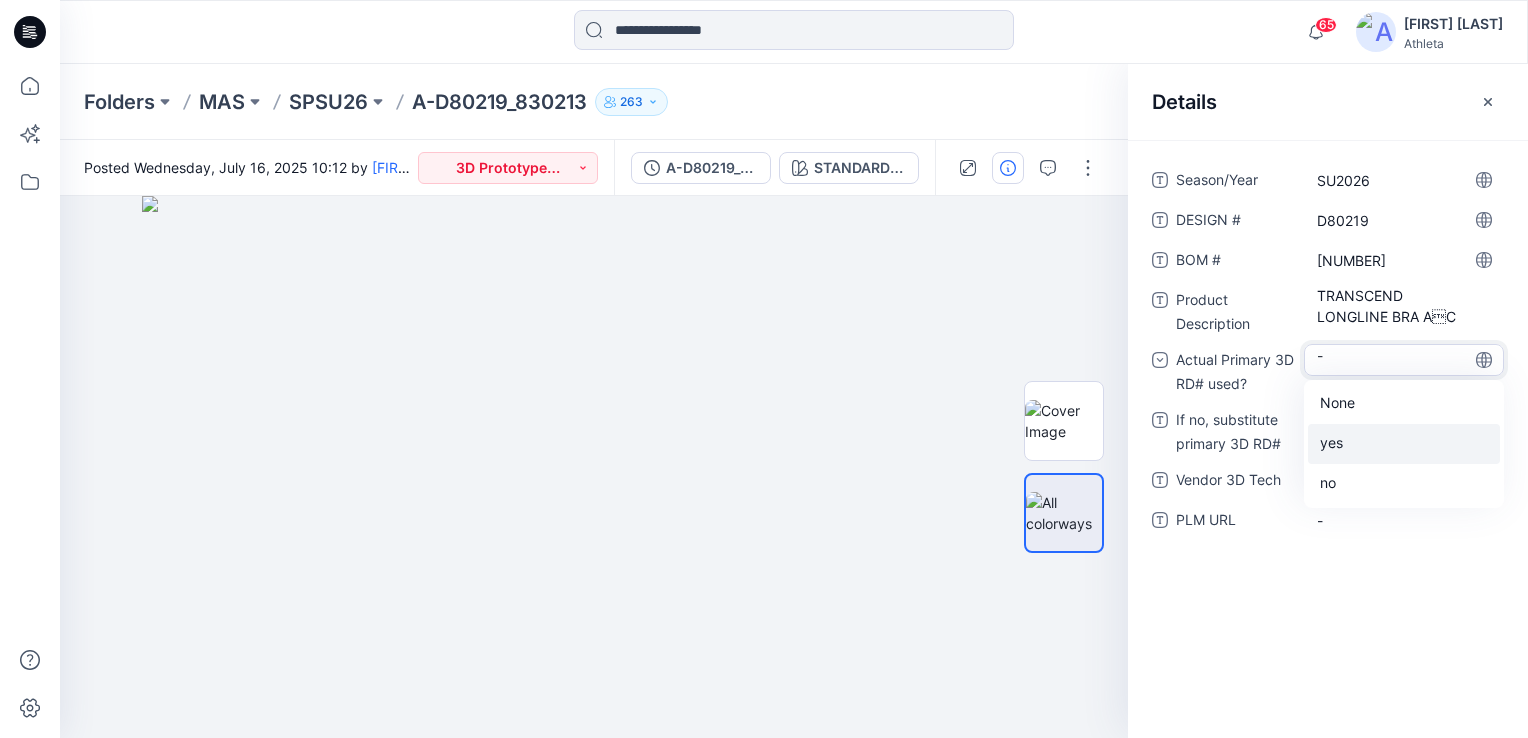 click on "yes" at bounding box center [1404, 444] 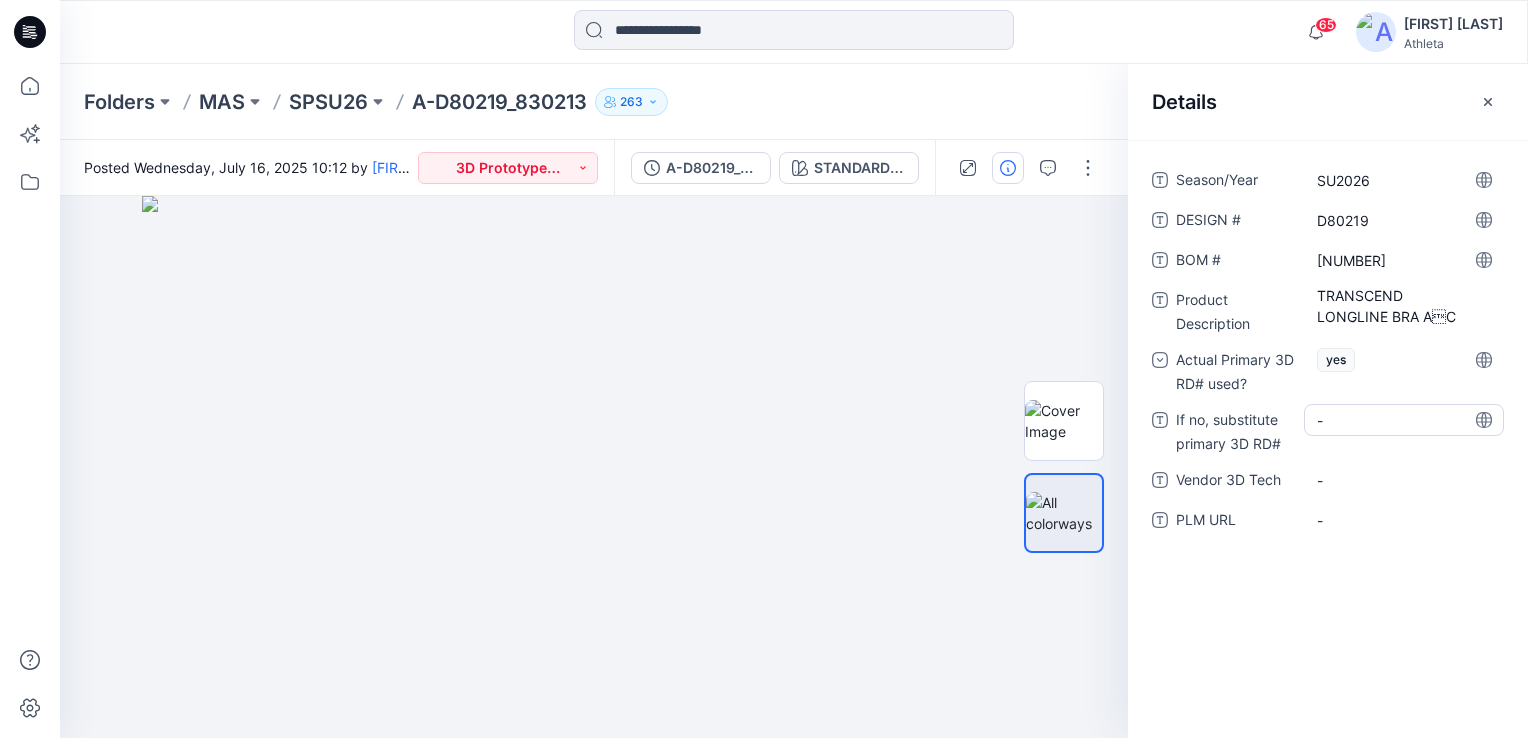 click on "-" at bounding box center (1404, 420) 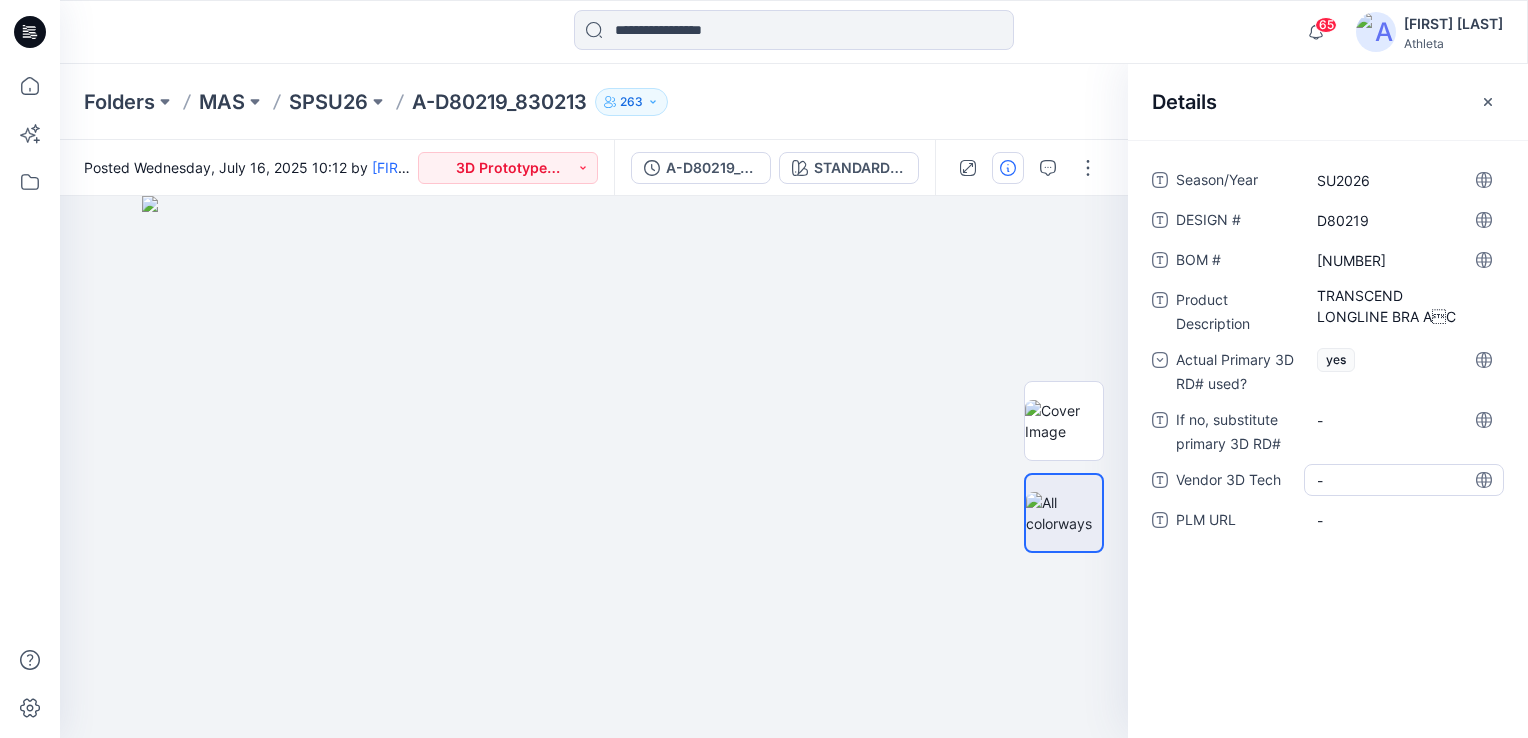 click on "-" at bounding box center (1404, 480) 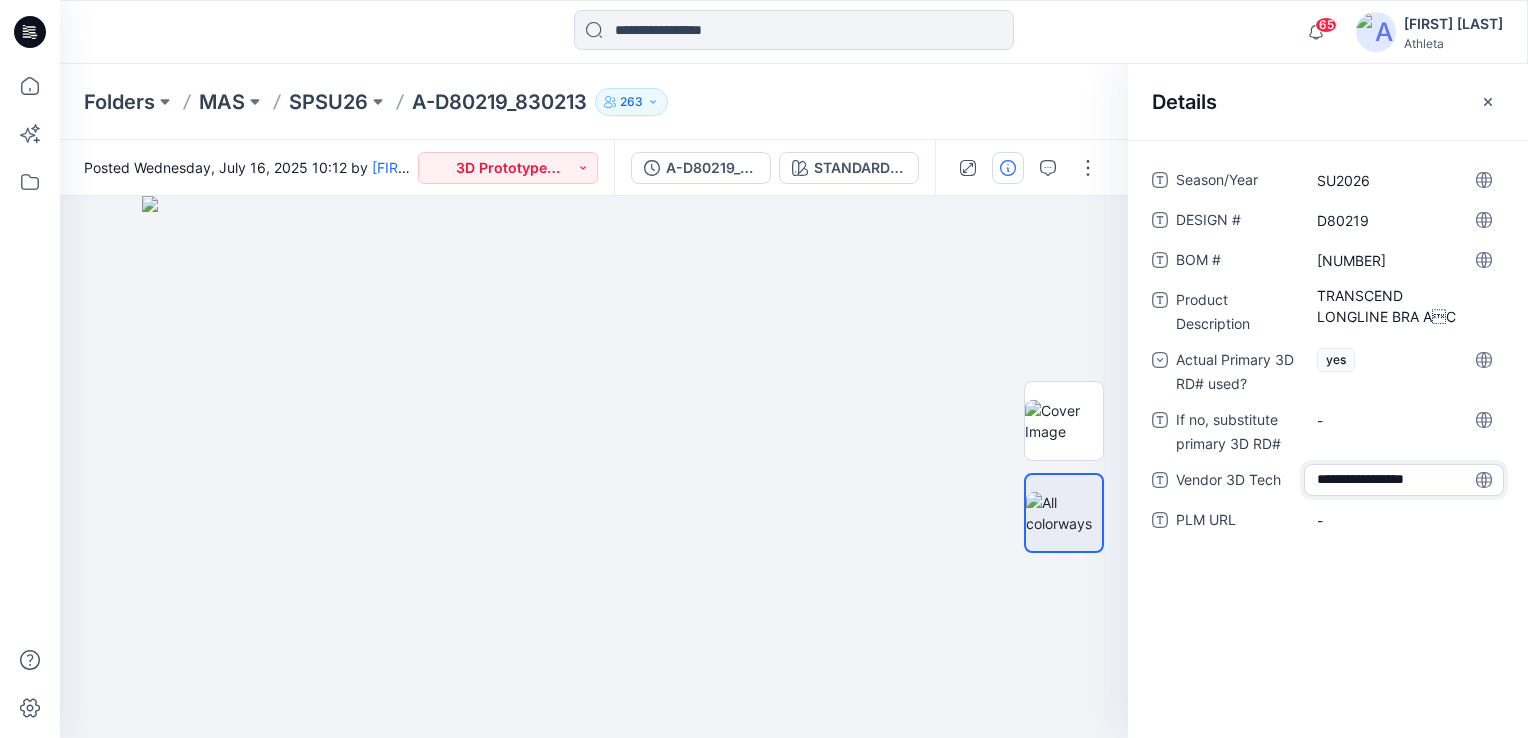 type on "**********" 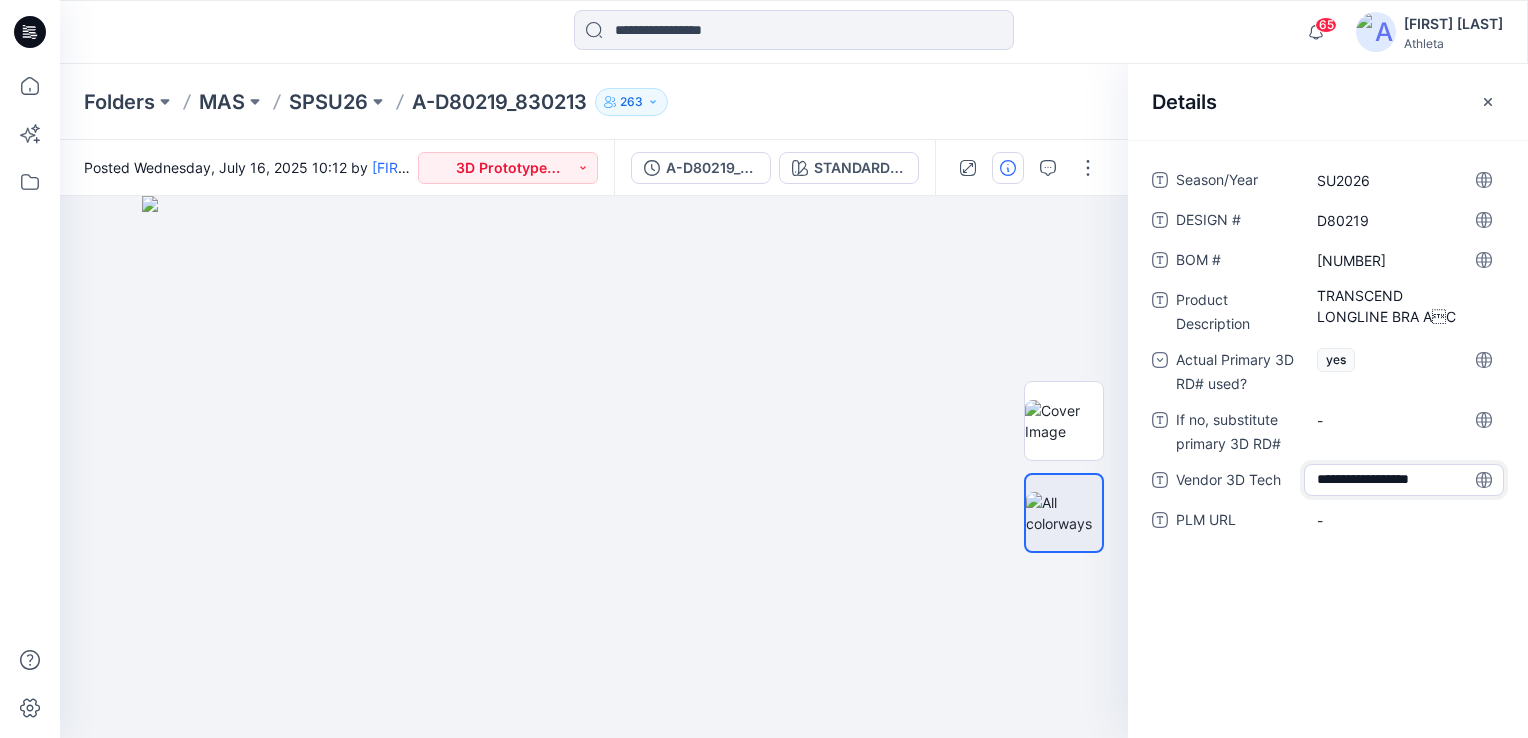 scroll, scrollTop: 12, scrollLeft: 0, axis: vertical 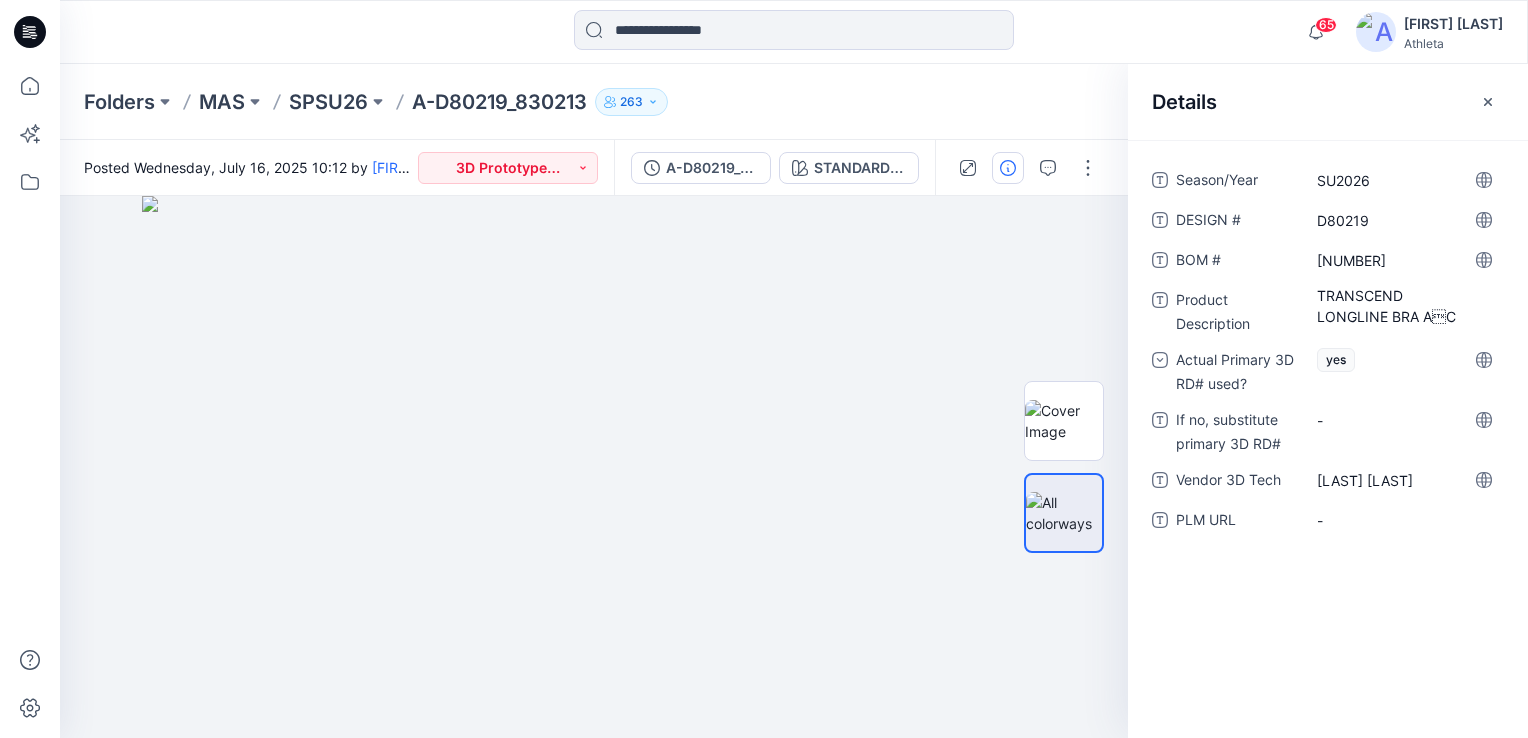 click on "Season/Year SU2026 DESIGN # D80219 BOM # 830213 Product Description TRANSCEND LONGLINE BRA AC Actual Primary 3D RD# used? yes If no, substitute primary 3D RD# - Vendor 3D Tech MALSHA JAYAWARDANA PLM URL -" at bounding box center (1328, 439) 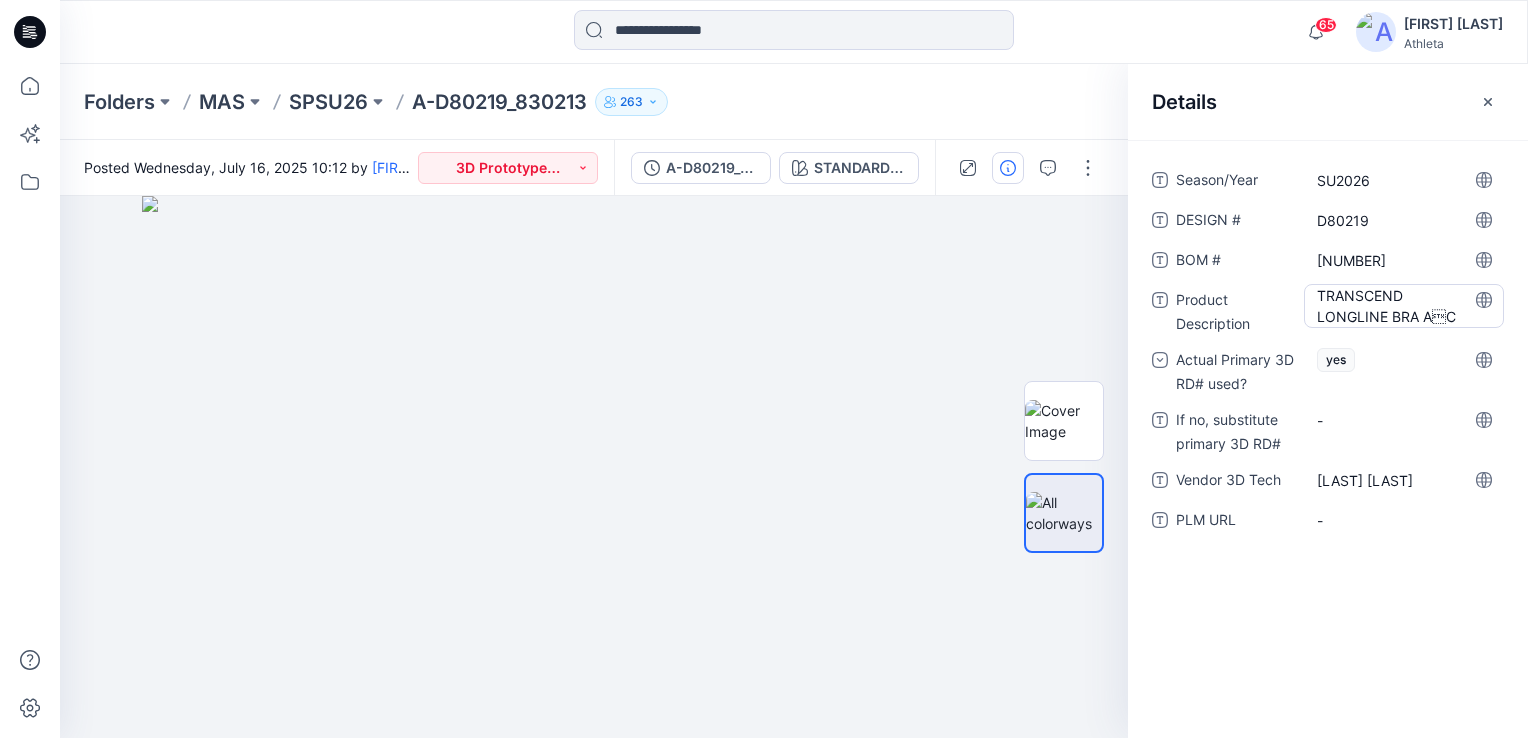 click on "TRANSCEND LONGLINE BRA AC" at bounding box center [1404, 306] 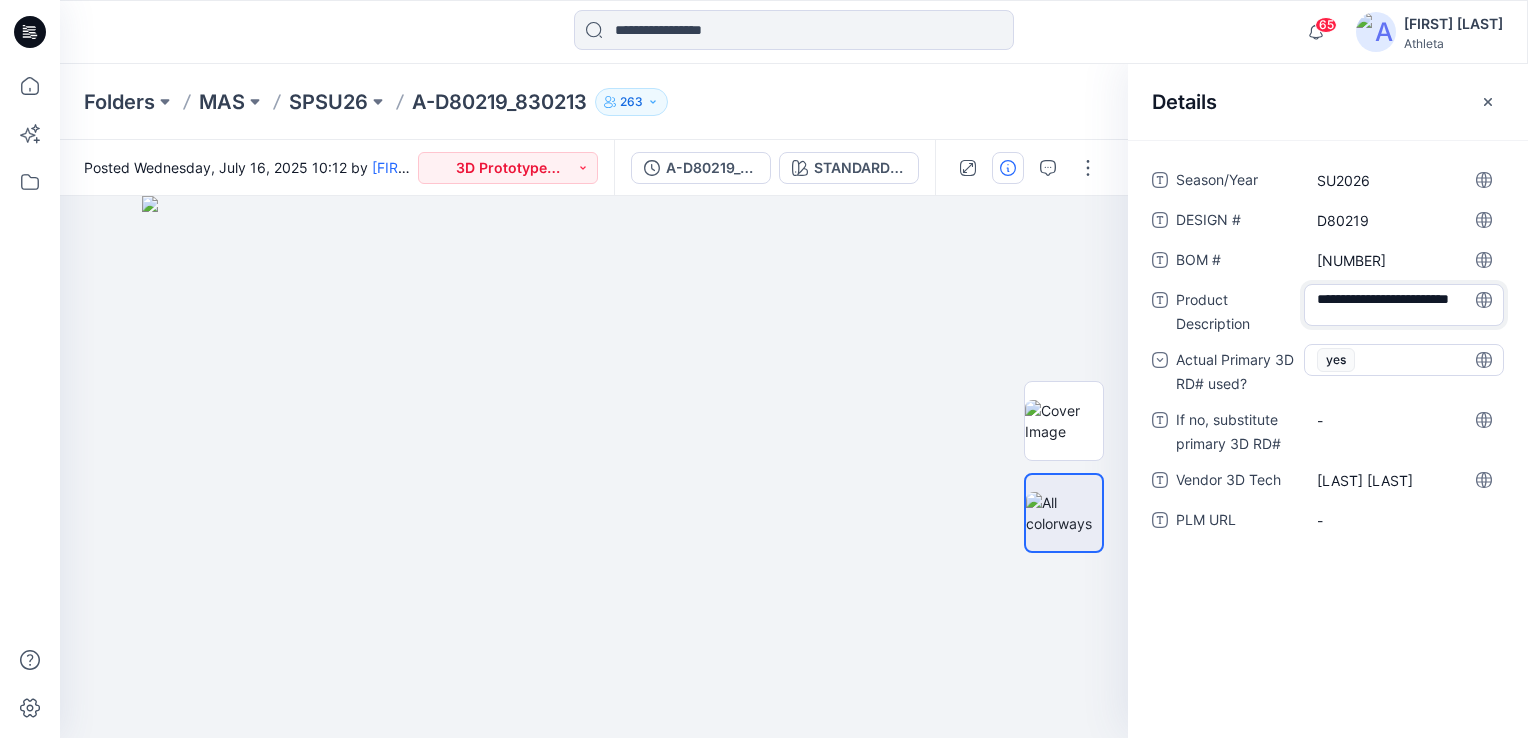 click on "yes" at bounding box center (1404, 360) 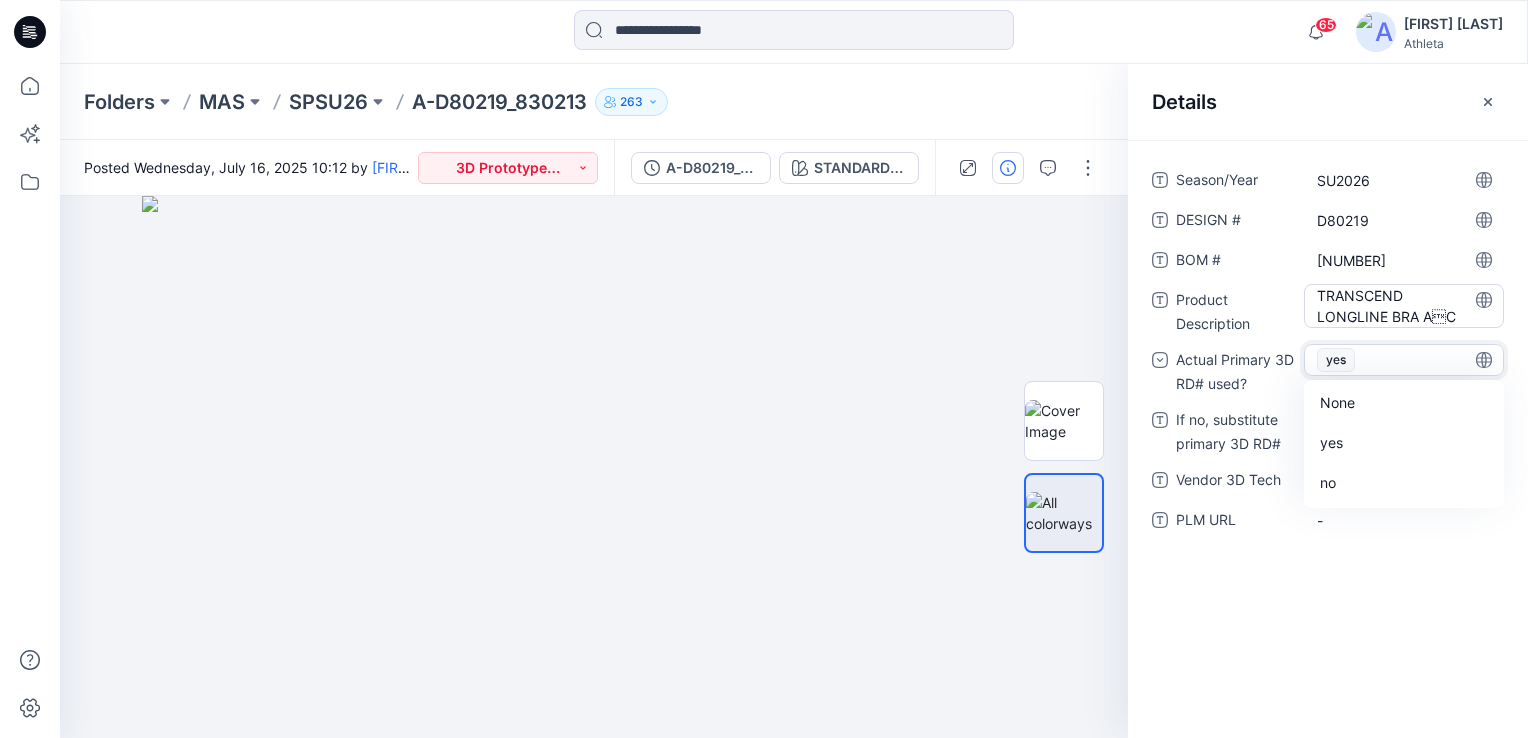 click on "TRANSCEND LONGLINE BRA AC" at bounding box center [1404, 306] 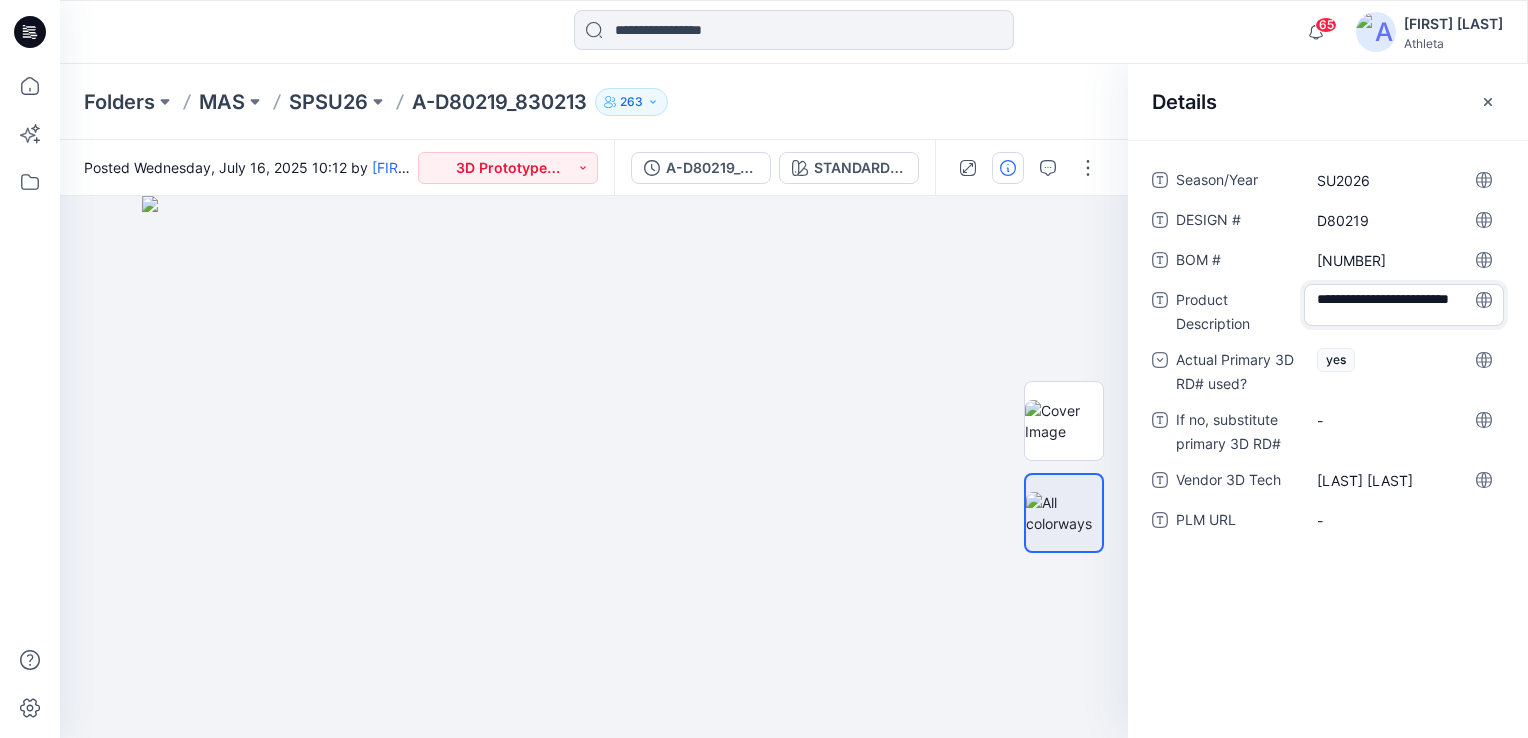 click on "**********" at bounding box center (1404, 305) 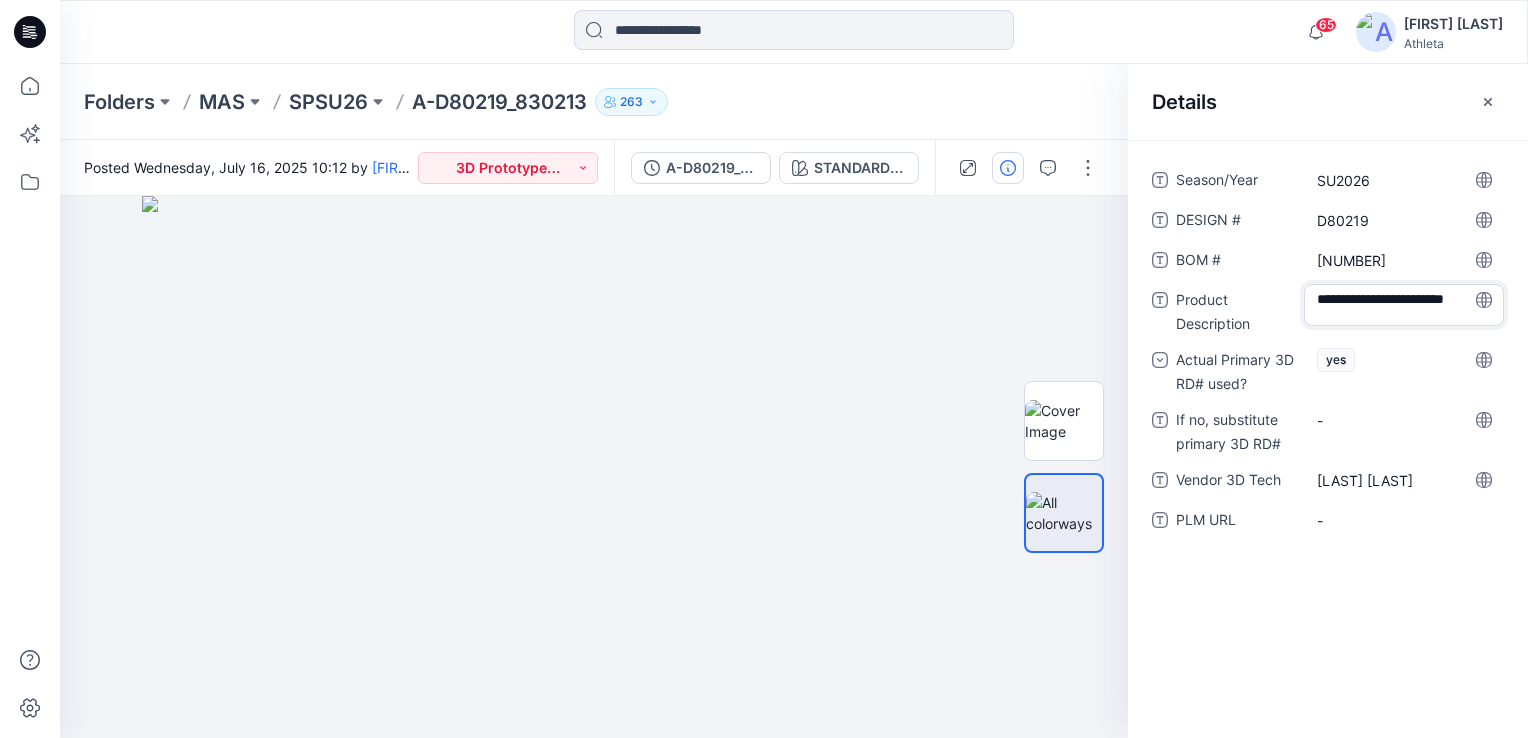 scroll, scrollTop: 3, scrollLeft: 0, axis: vertical 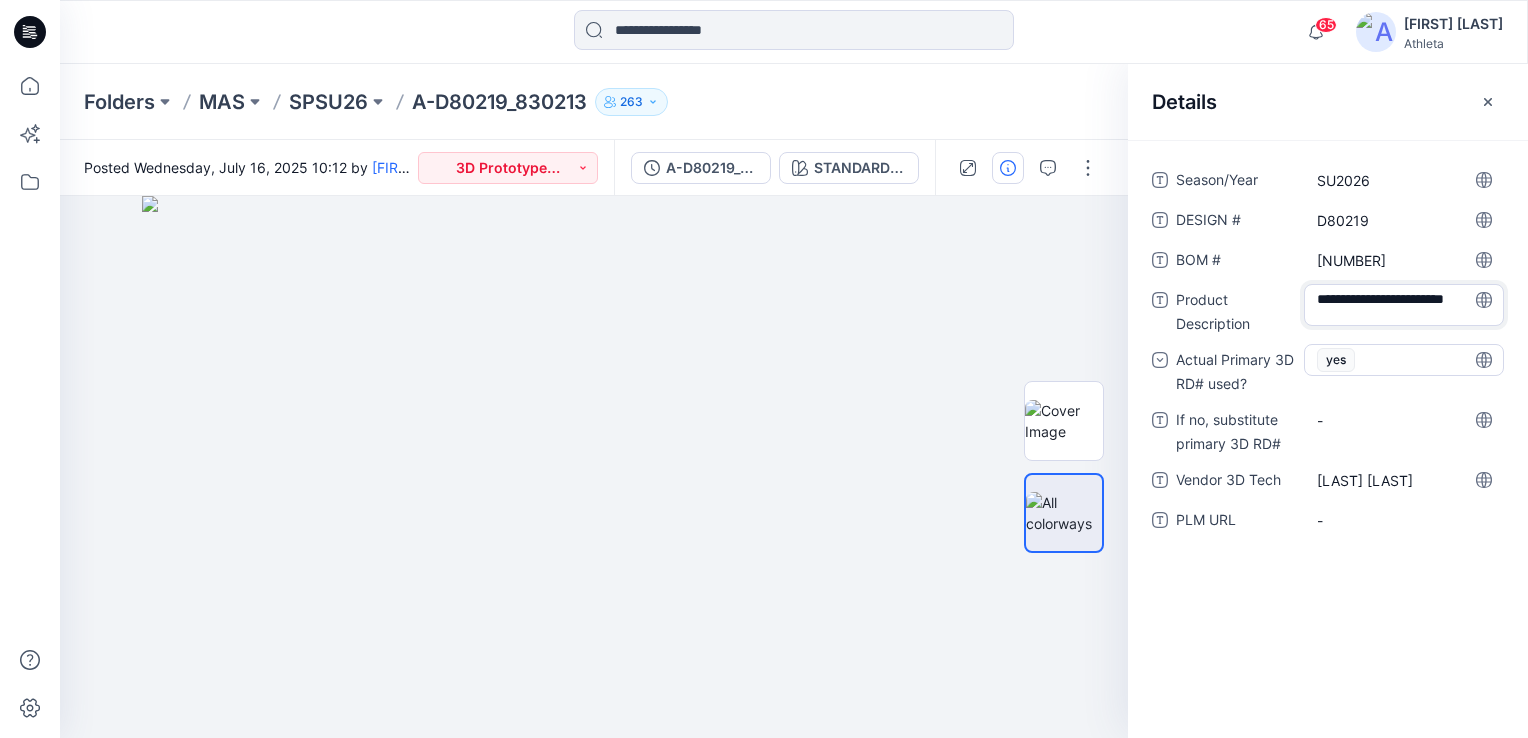 type on "**********" 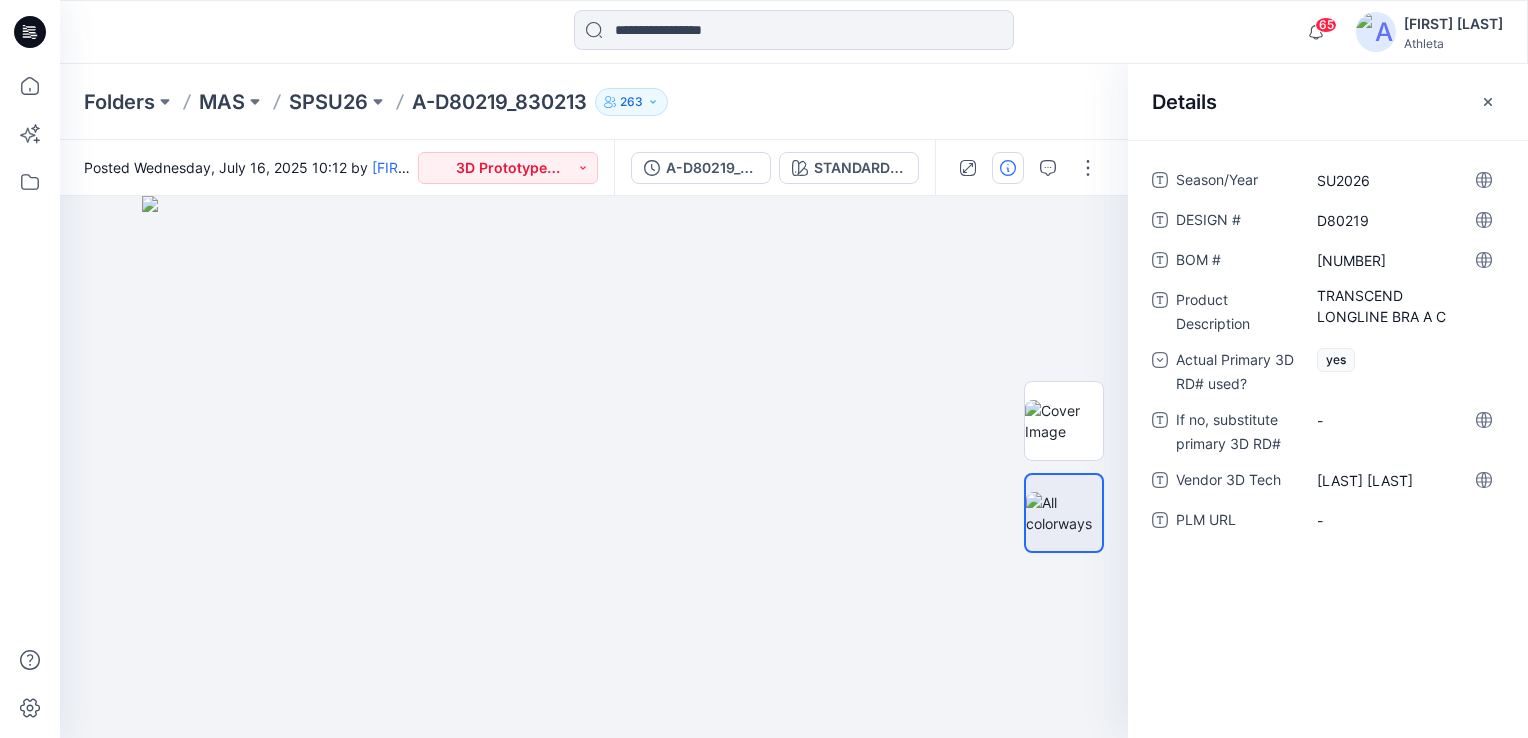 click on "Season/Year SU2026 DESIGN # D80219 BOM # 830213 Product Description TRANSCEND LONGLINE BRA A C Actual Primary 3D RD# used? yes If no, substitute primary 3D RD# - Vendor 3D Tech MALSHA JAYAWARDANA PLM URL -" at bounding box center [1328, 439] 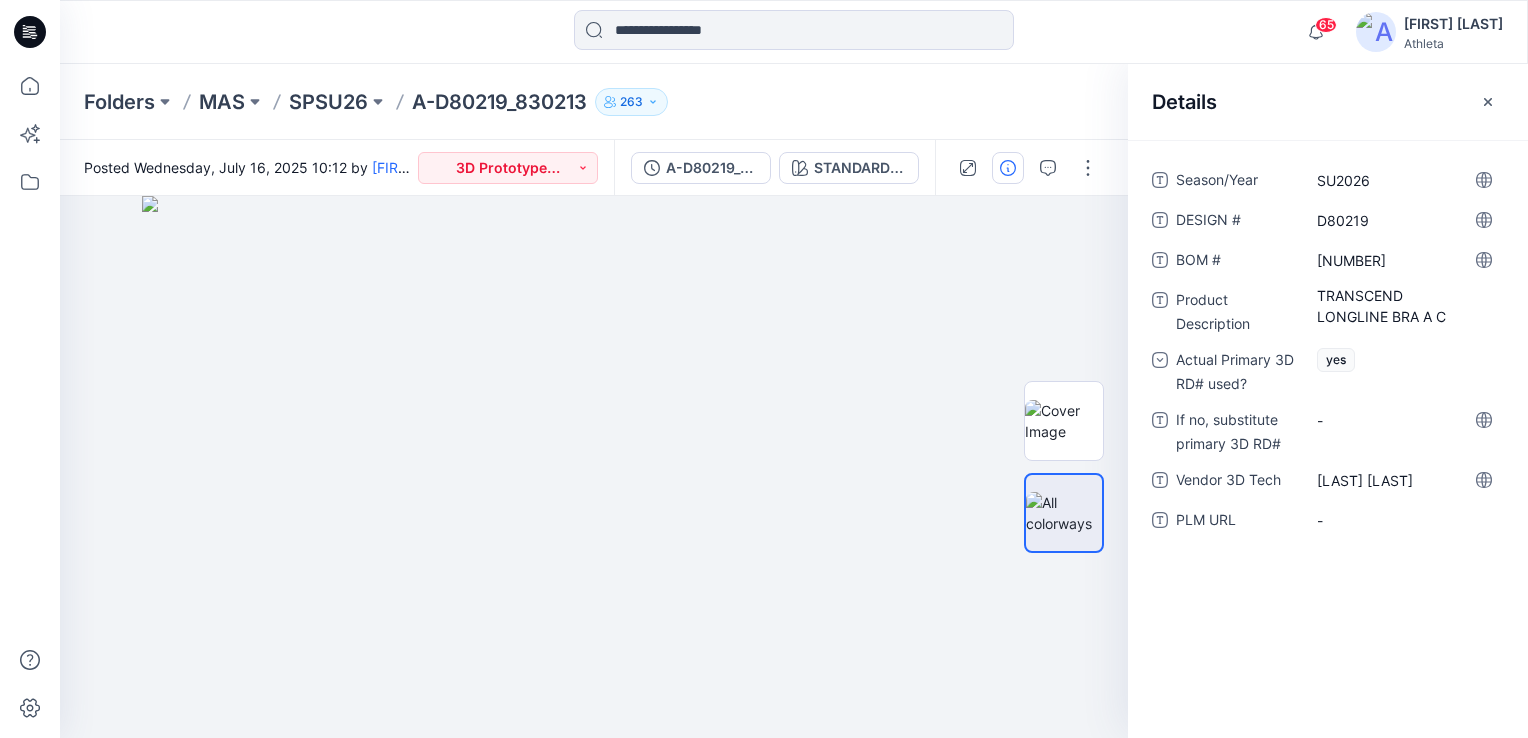 drag, startPoint x: 1492, startPoint y: 104, endPoint x: 1491, endPoint y: 115, distance: 11.045361 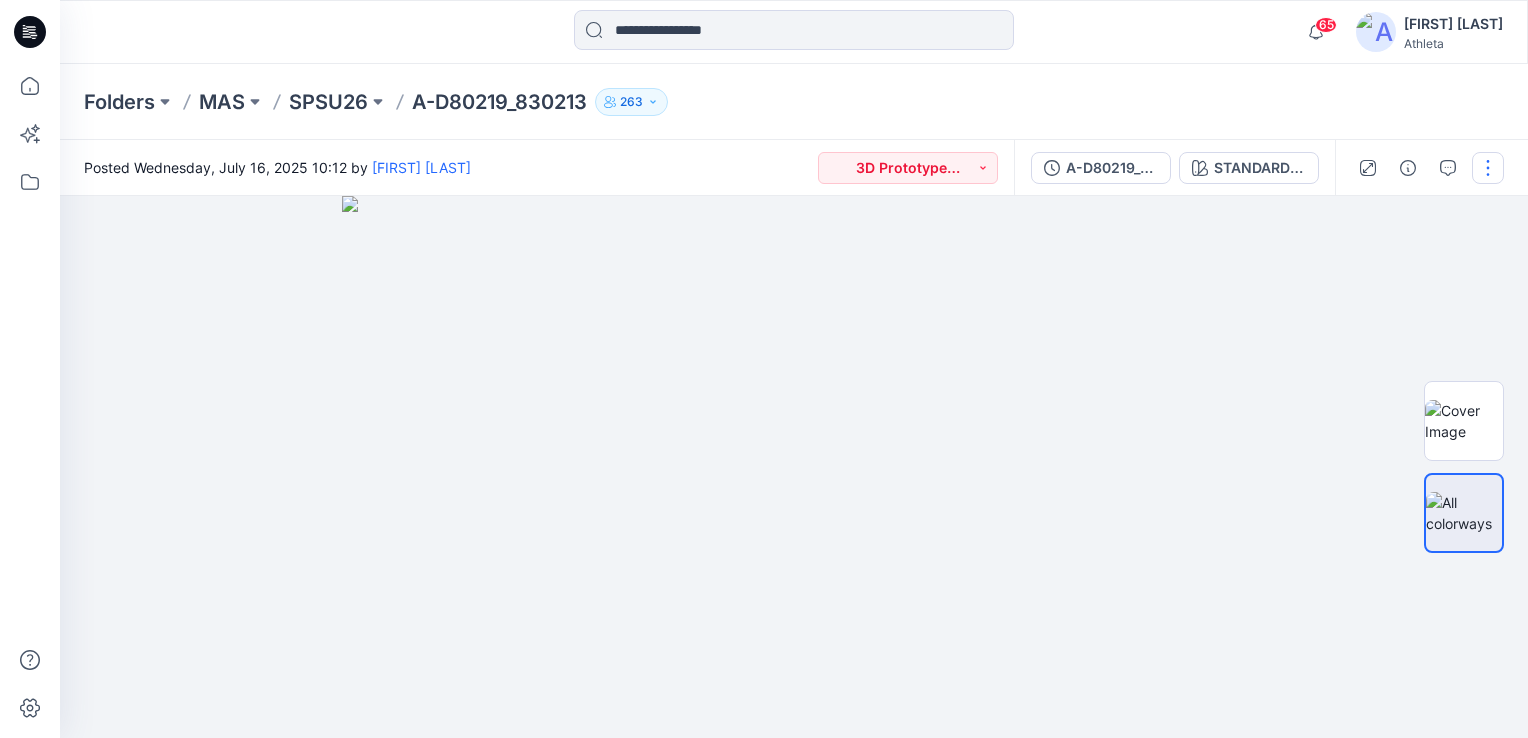 click at bounding box center [1488, 168] 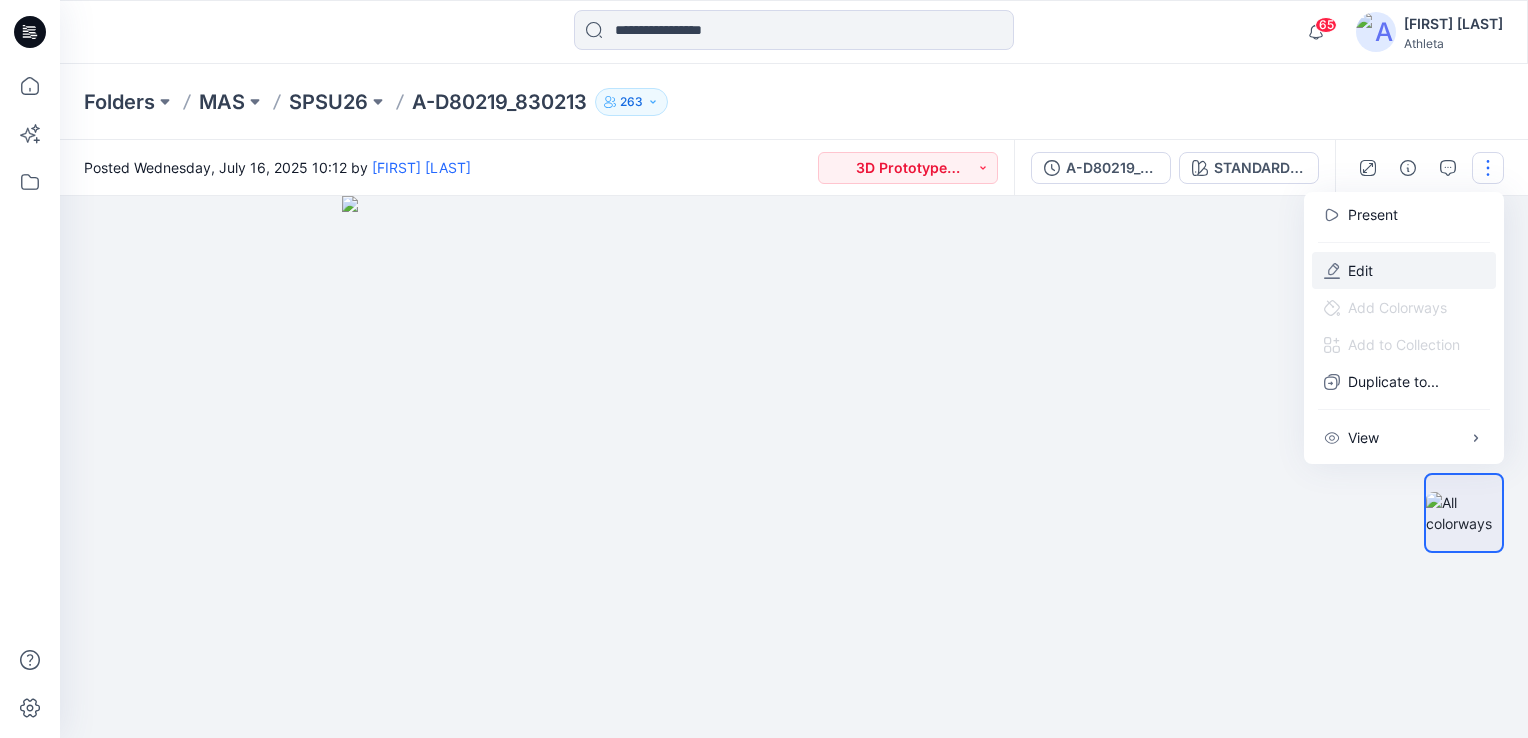 click on "Edit" at bounding box center (1404, 270) 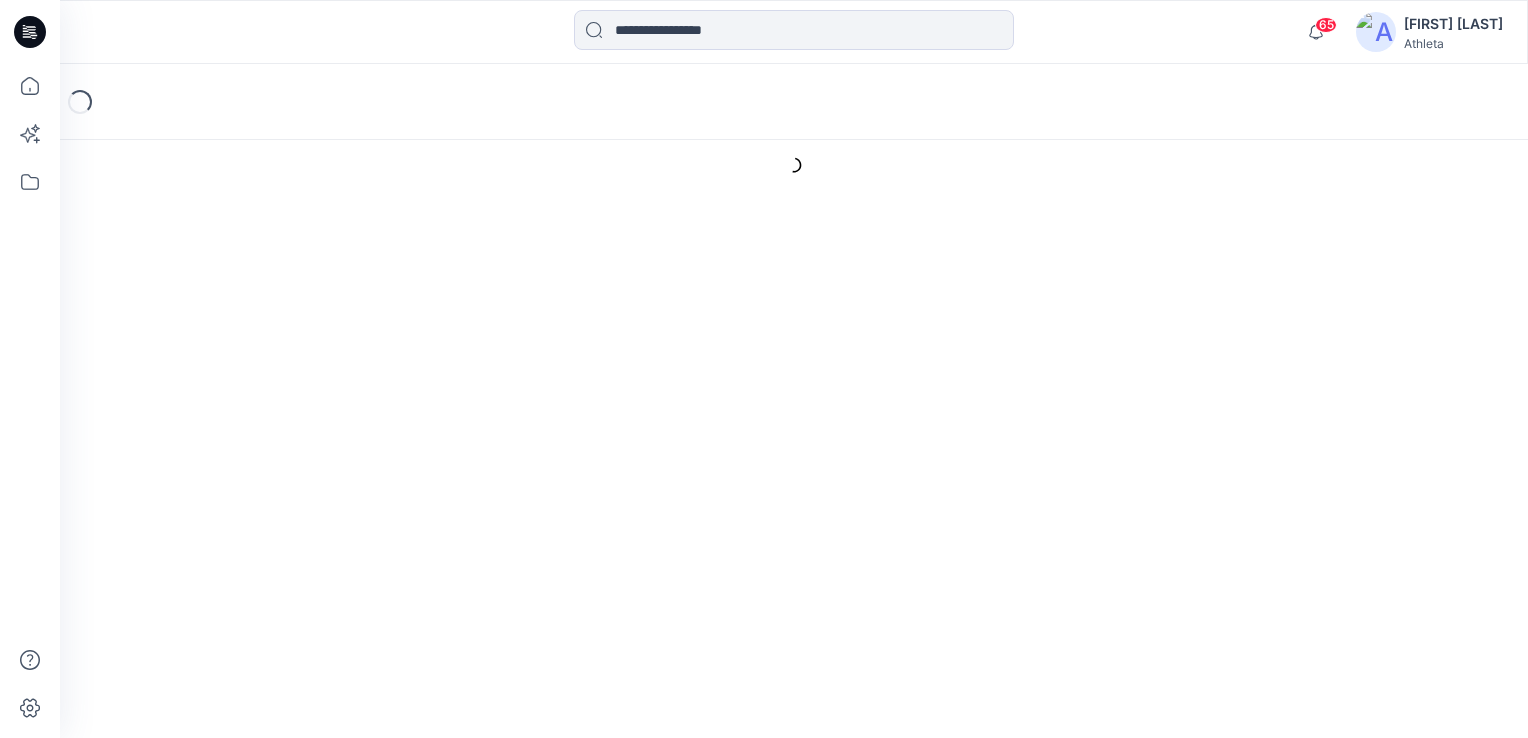 scroll, scrollTop: 0, scrollLeft: 0, axis: both 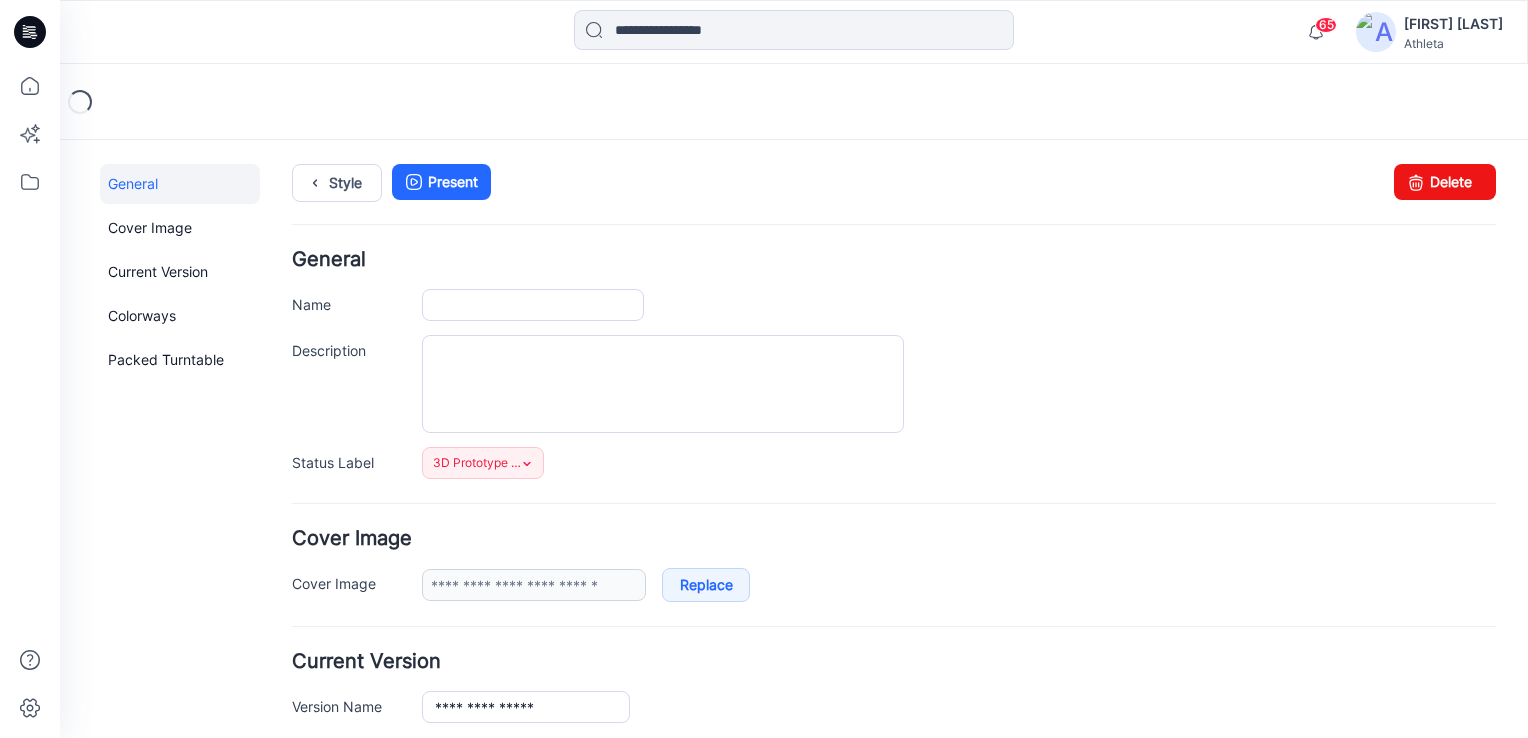 type on "**********" 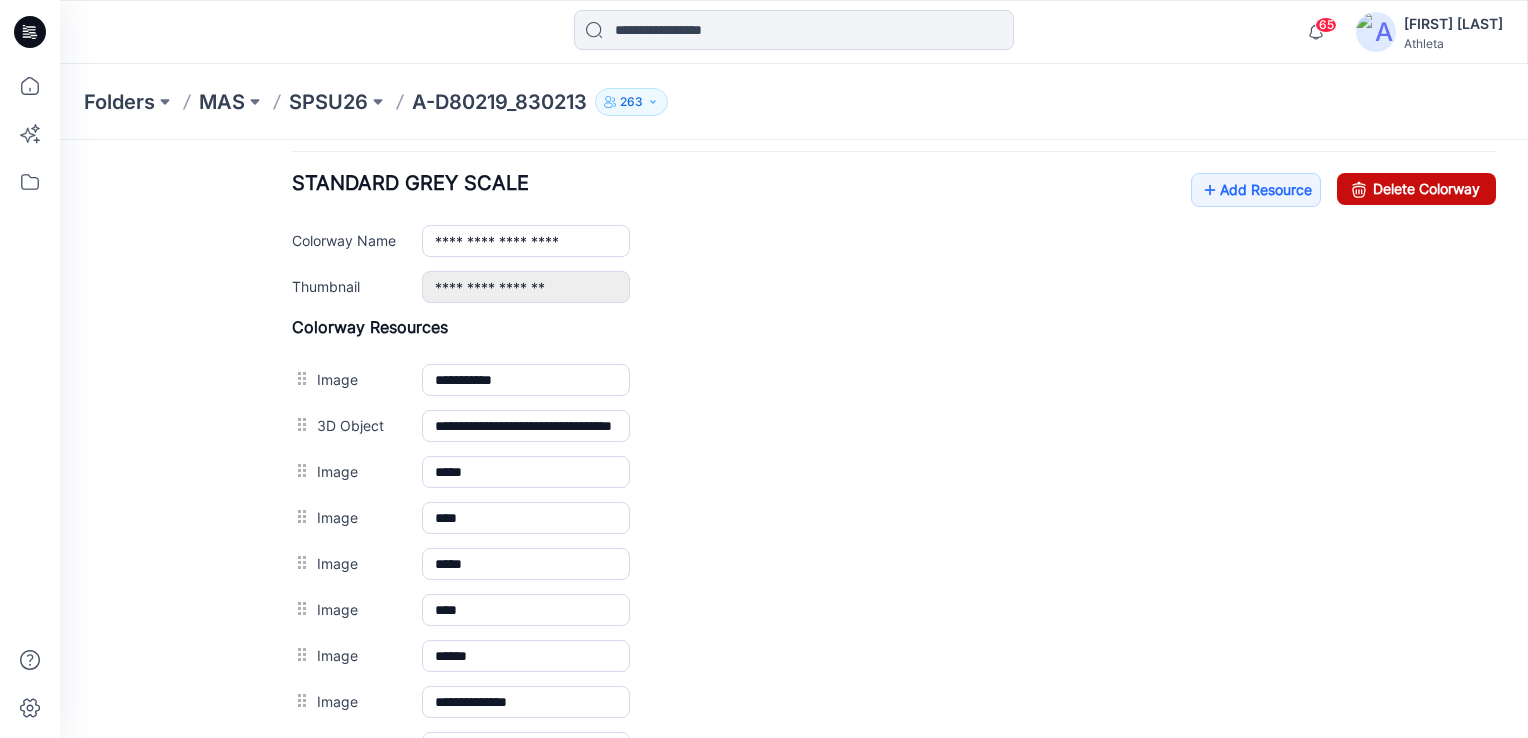scroll, scrollTop: 700, scrollLeft: 0, axis: vertical 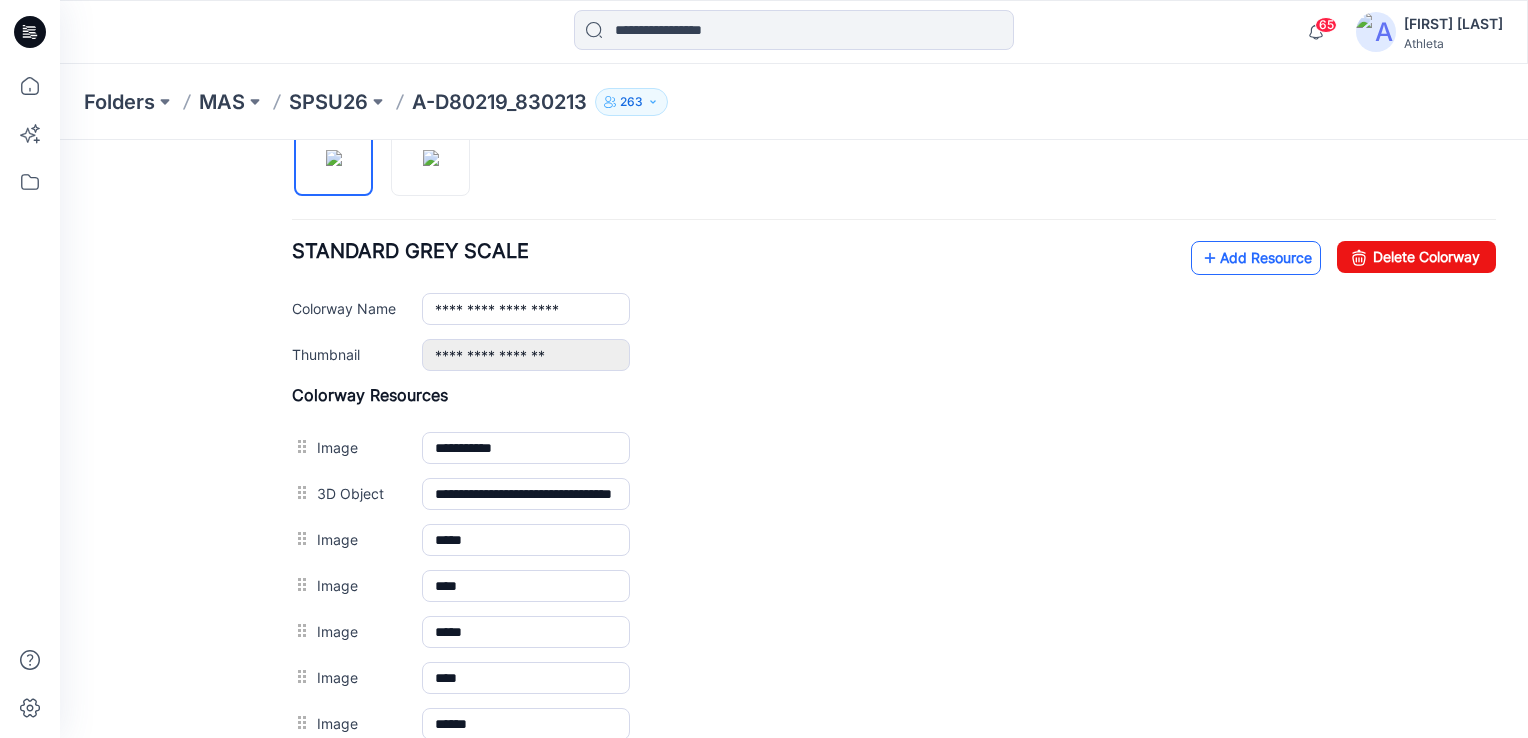 click on "Add Resource" at bounding box center (1256, 258) 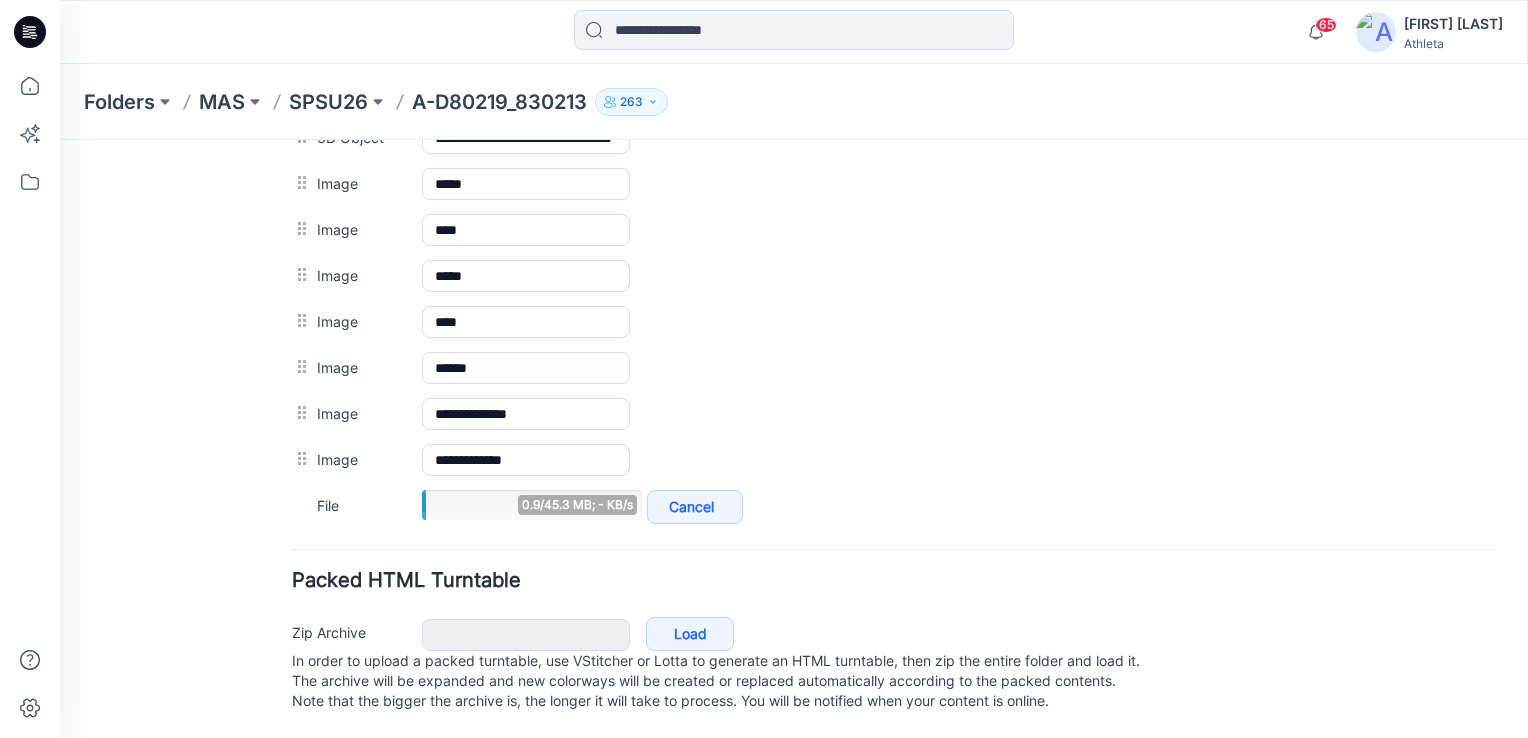scroll, scrollTop: 1068, scrollLeft: 0, axis: vertical 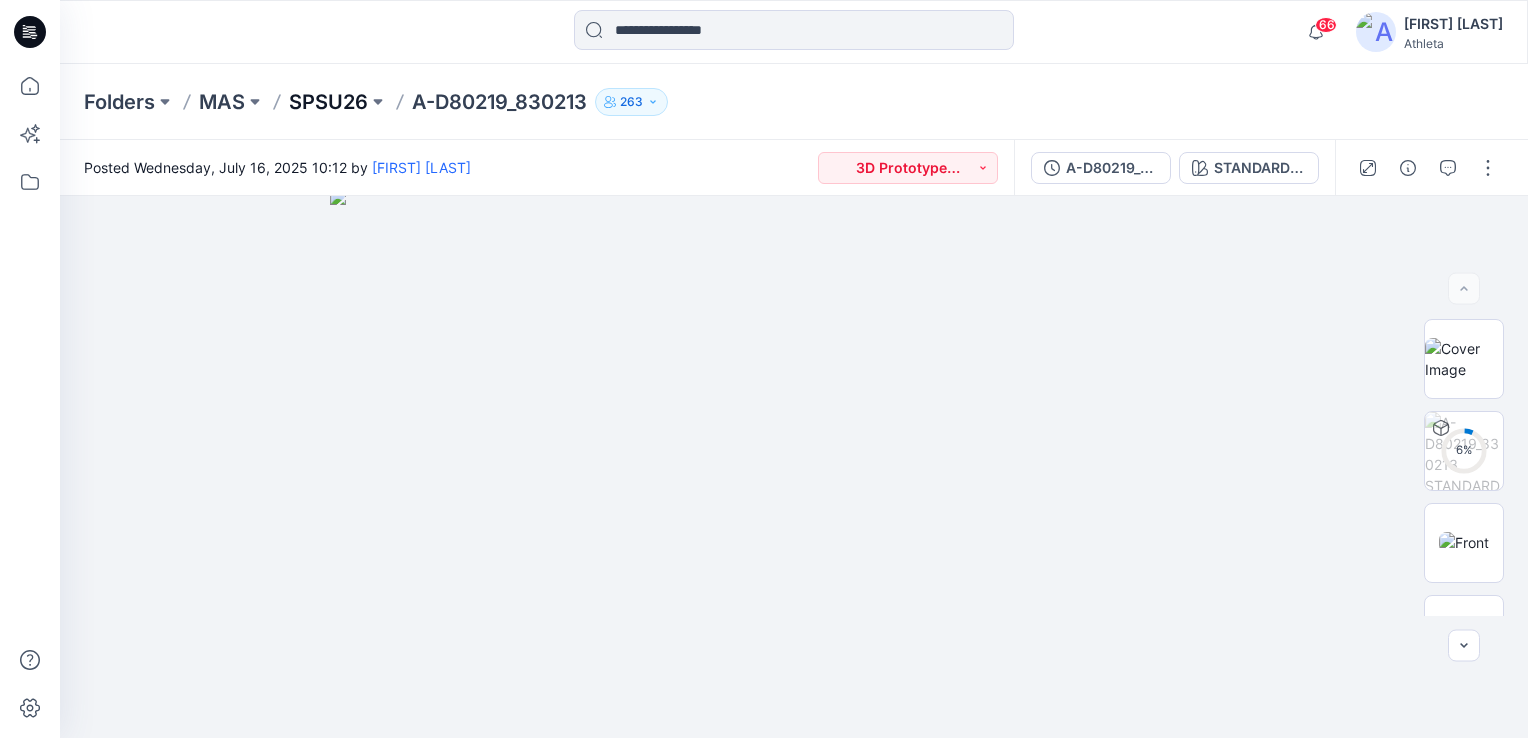 click on "SPSU26" at bounding box center (328, 102) 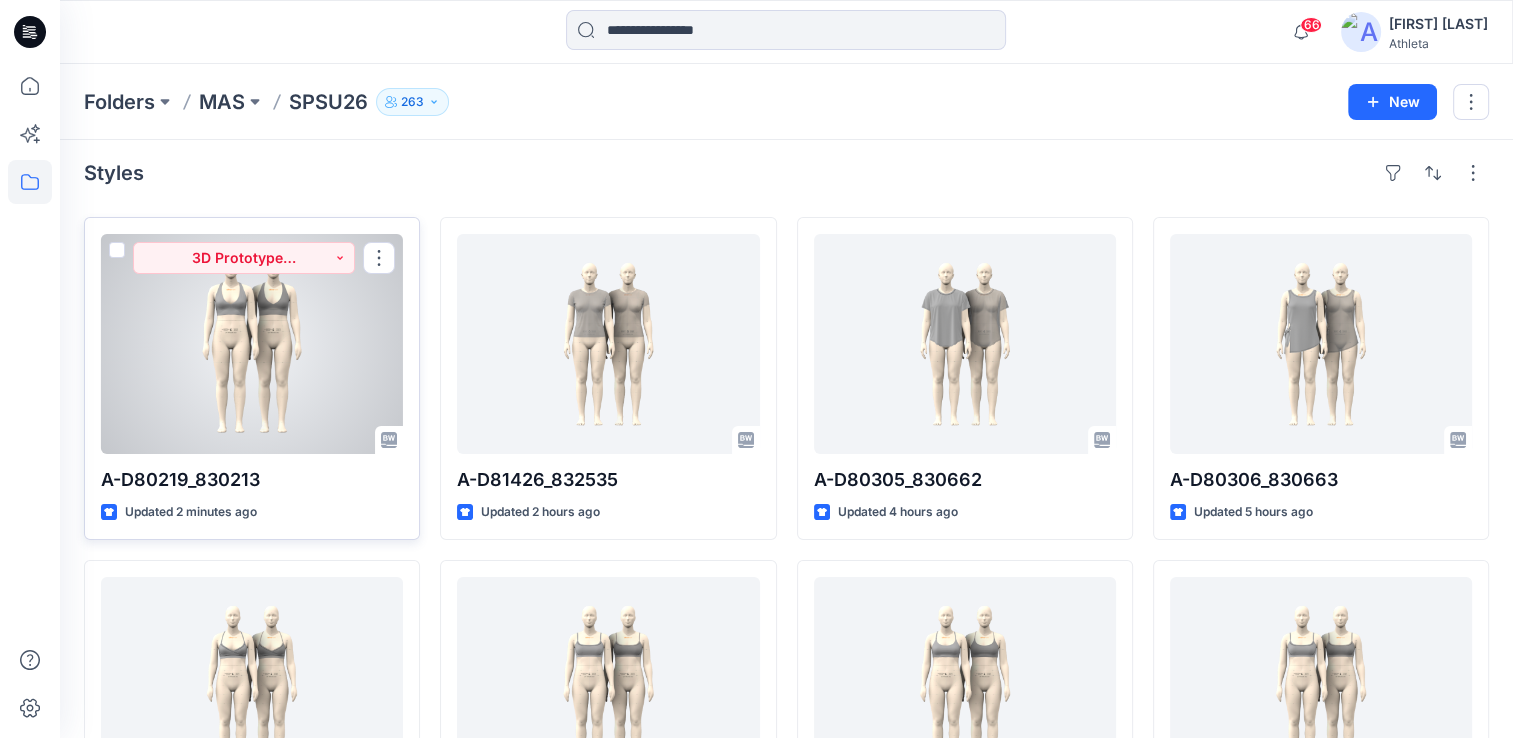 scroll, scrollTop: 0, scrollLeft: 0, axis: both 